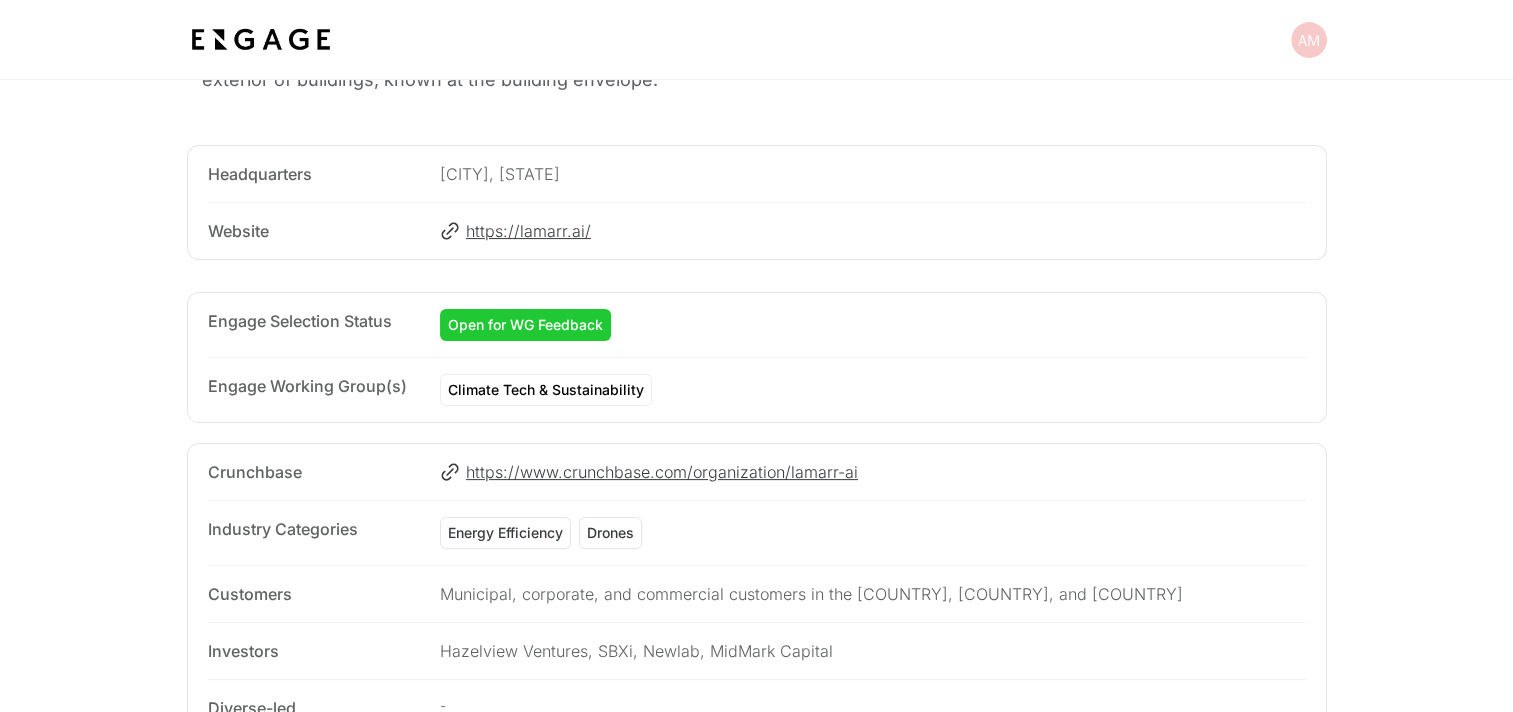 scroll, scrollTop: 0, scrollLeft: 0, axis: both 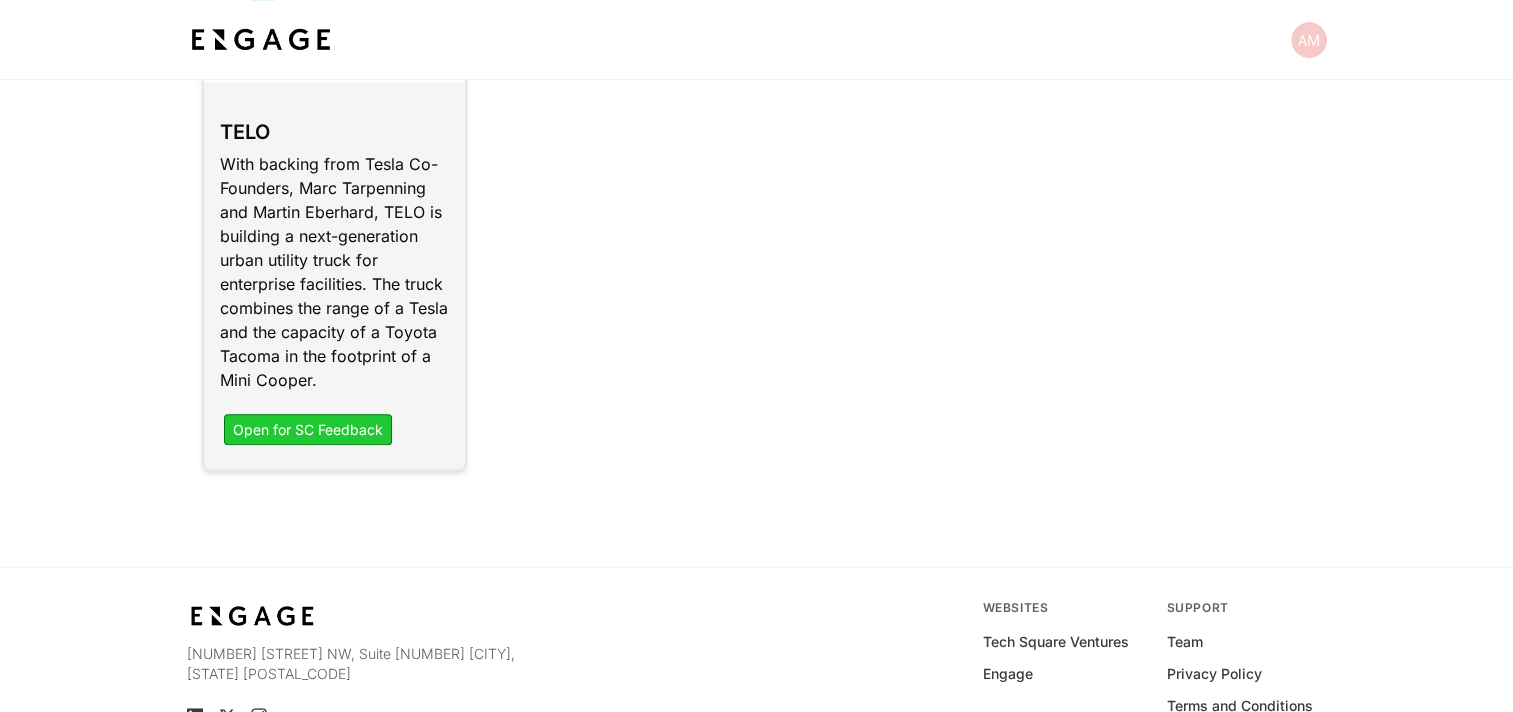 click at bounding box center [335, 202] 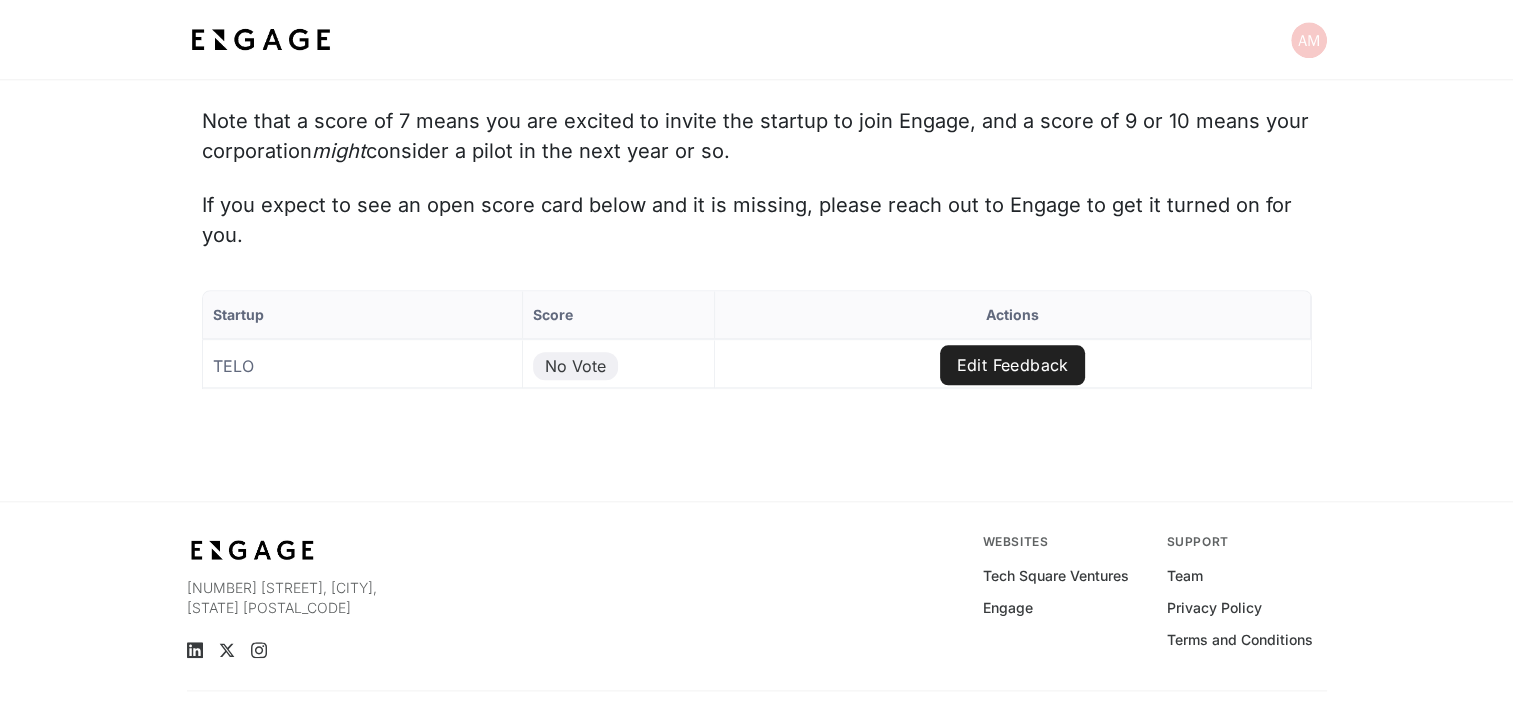 scroll, scrollTop: 2104, scrollLeft: 0, axis: vertical 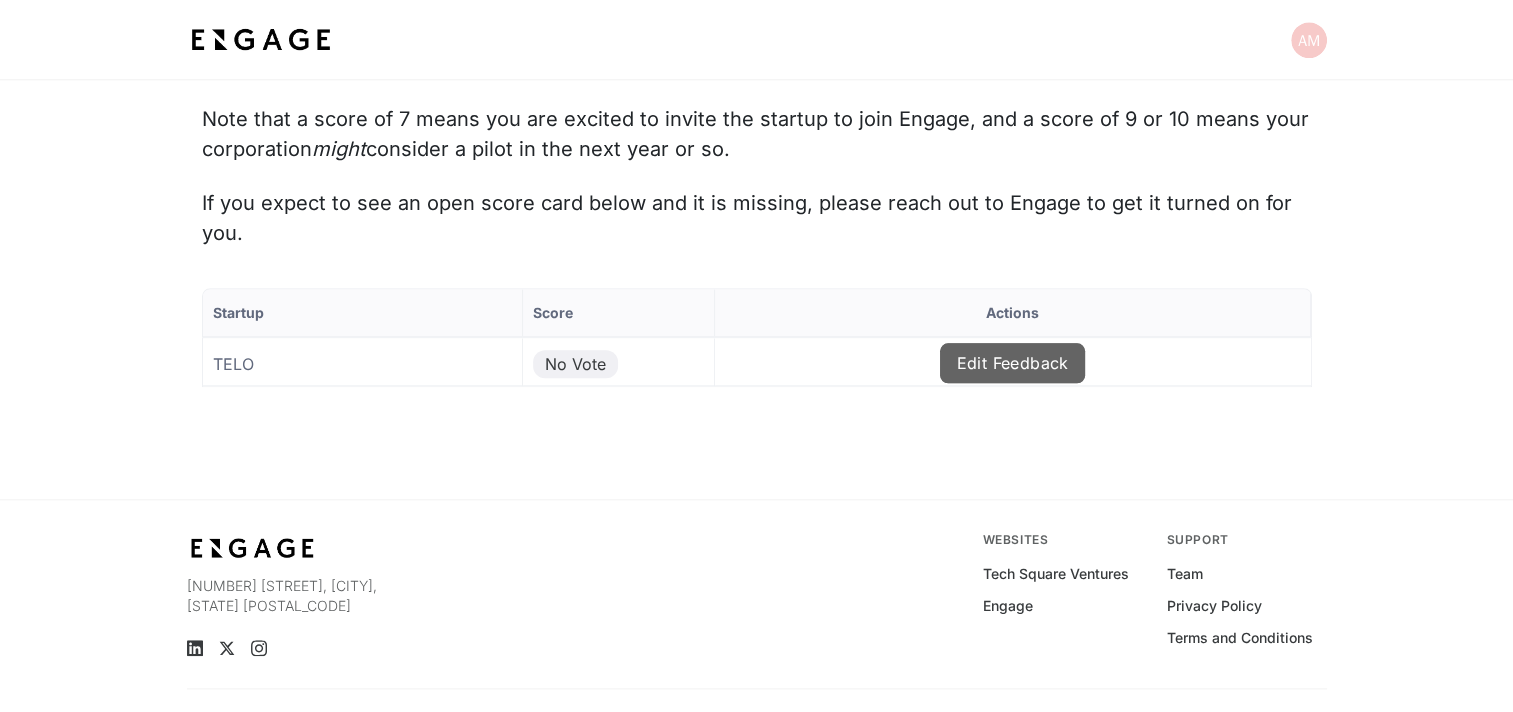 click on "Edit Feedback" at bounding box center [1012, 363] 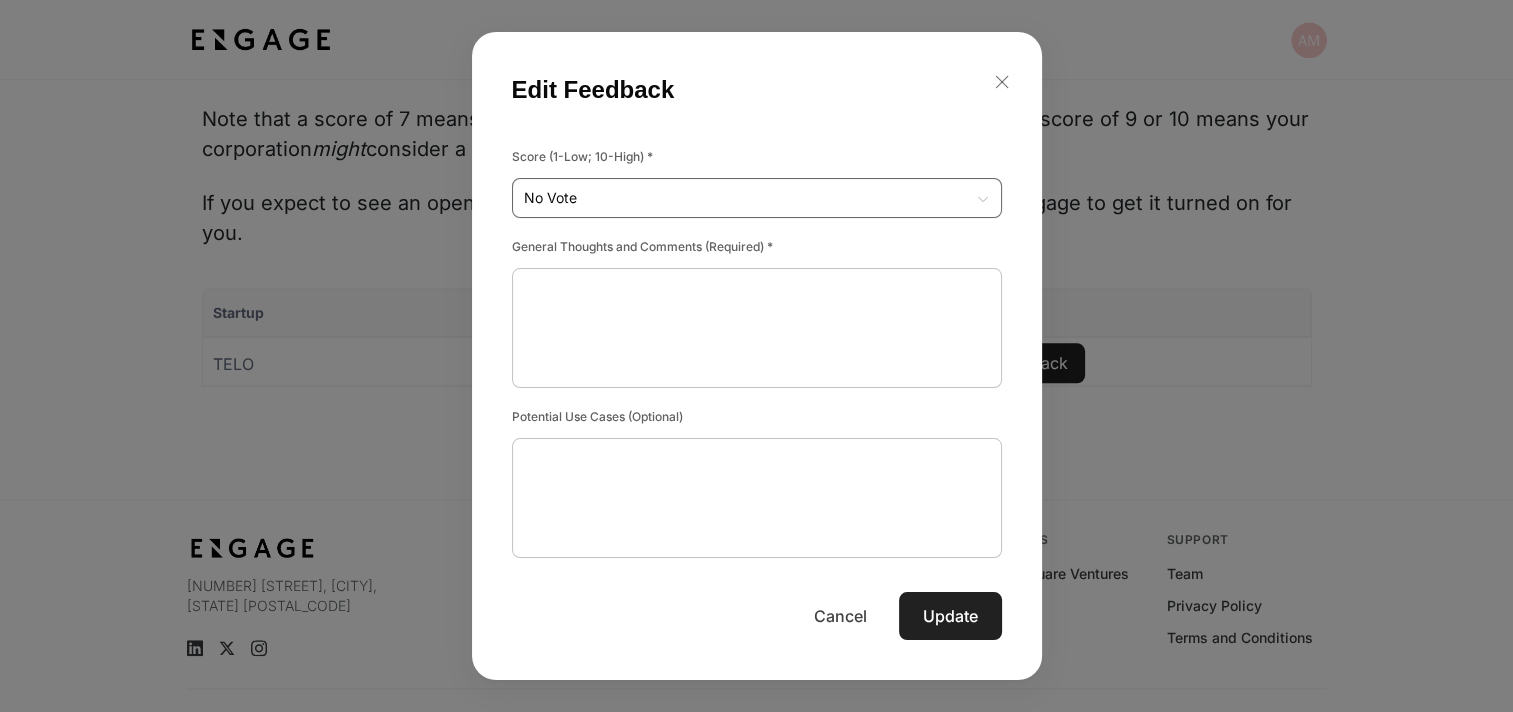 click on "No Vote No Vote ​" at bounding box center (757, 198) 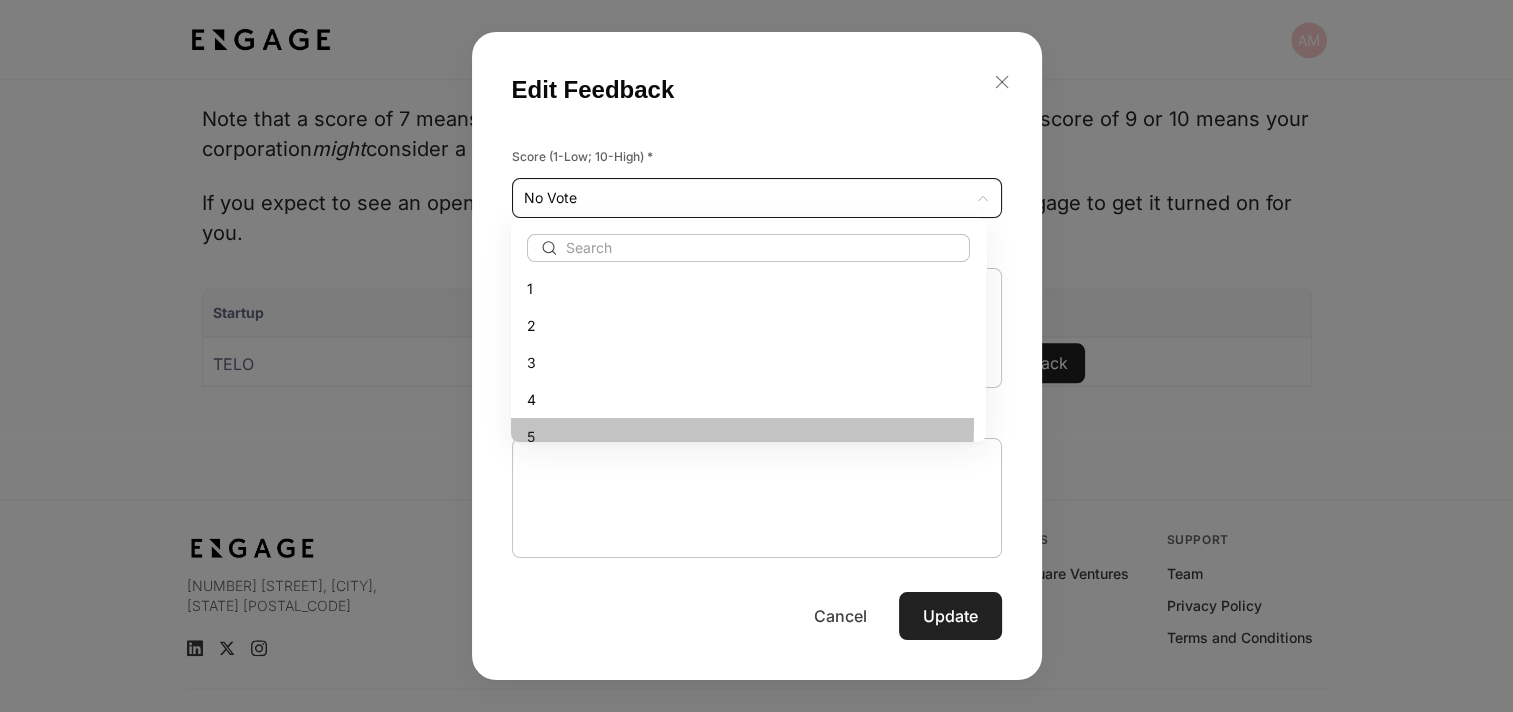 click on "5" at bounding box center [748, 436] 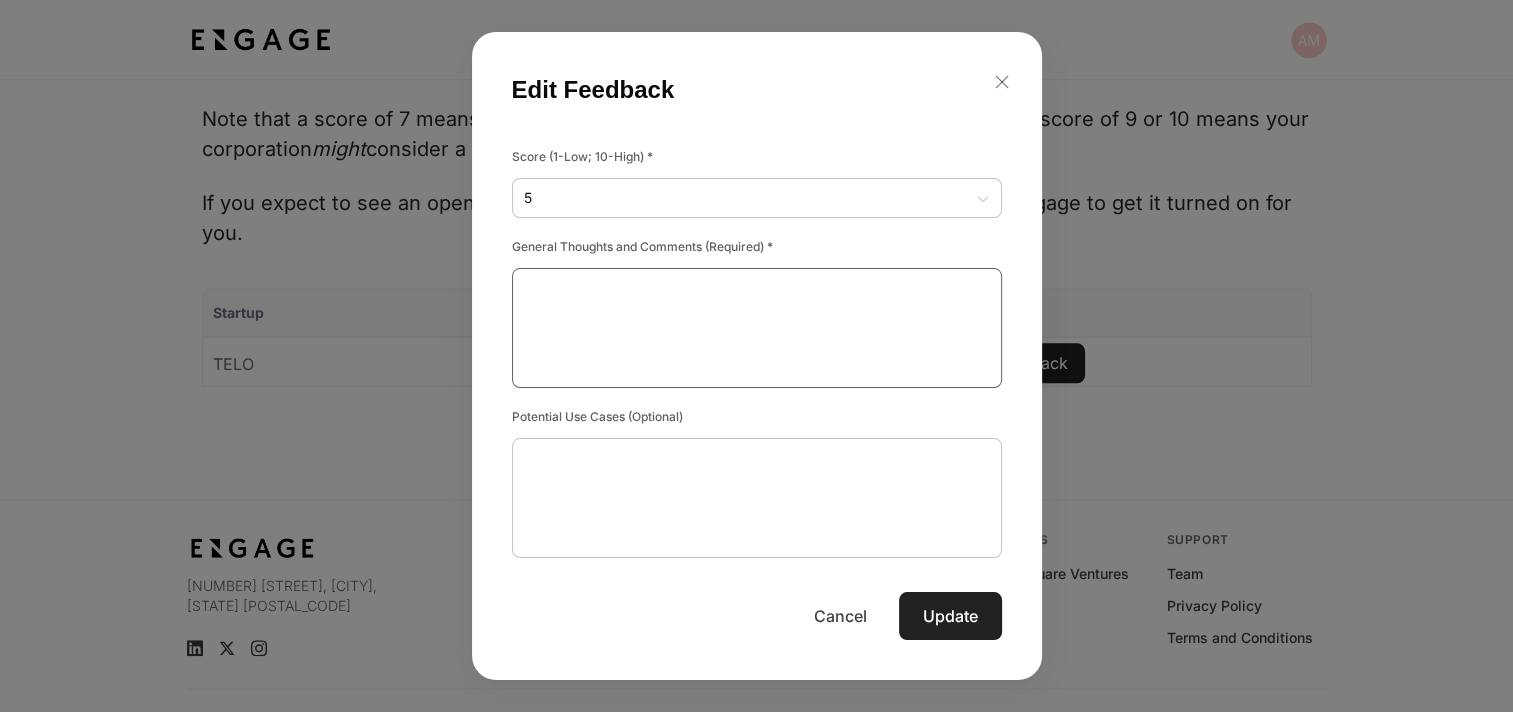 click at bounding box center (757, 328) 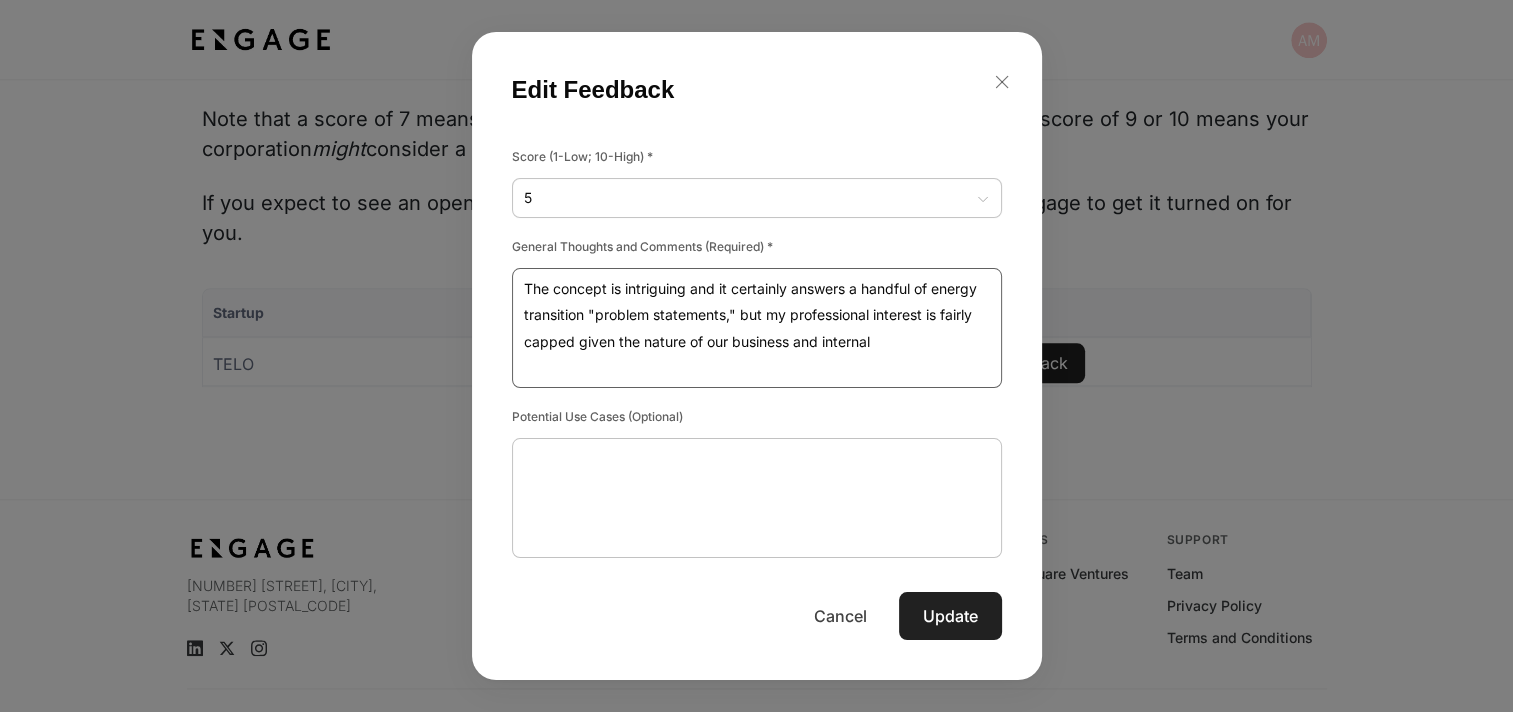 click on "The concept is intriguing and it certainly answers a handful of energy transition "problem statements," but my professional interest is fairly capped given the nature of our business and internal" at bounding box center (757, 328) 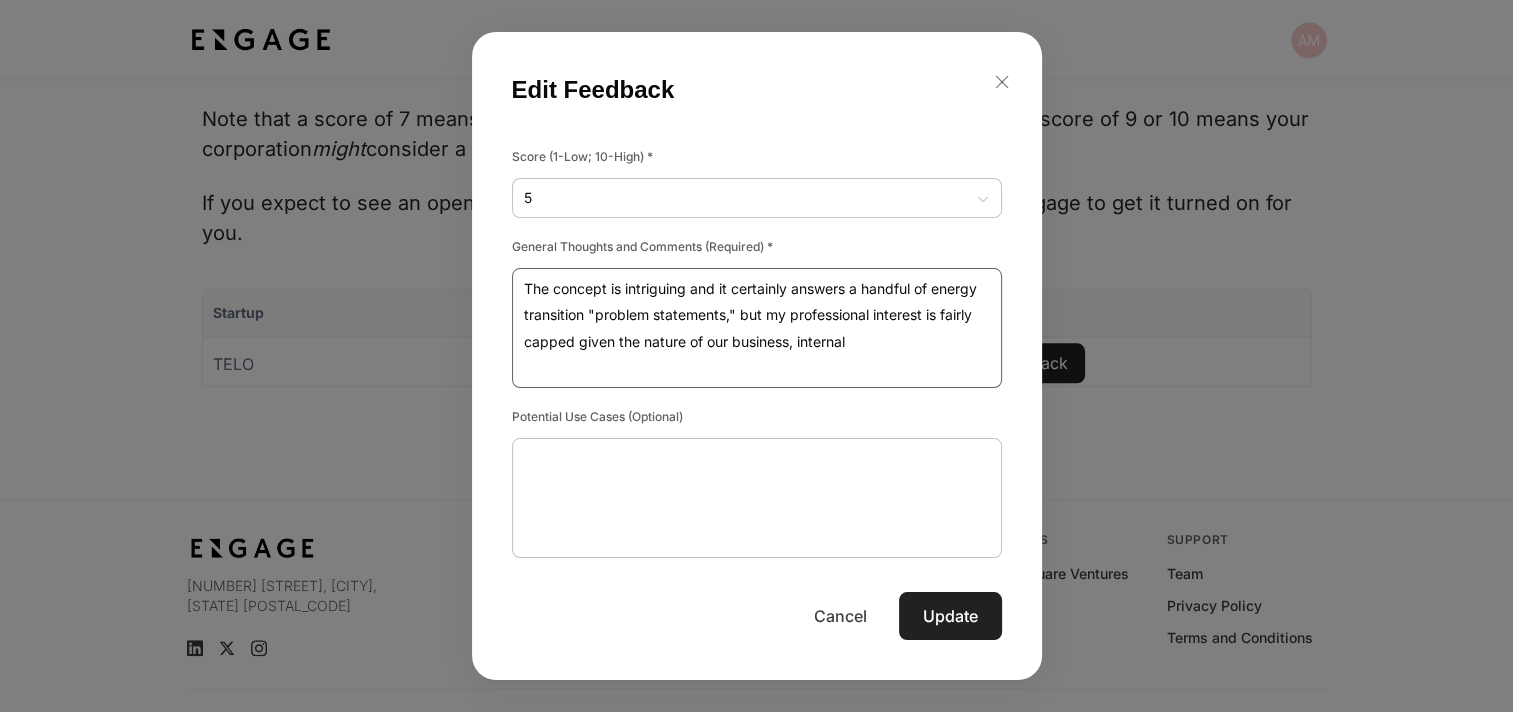 click on "The concept is intriguing and it certainly answers a handful of energy transition "problem statements," but my professional interest is fairly capped given the nature of our business, internal" at bounding box center (757, 328) 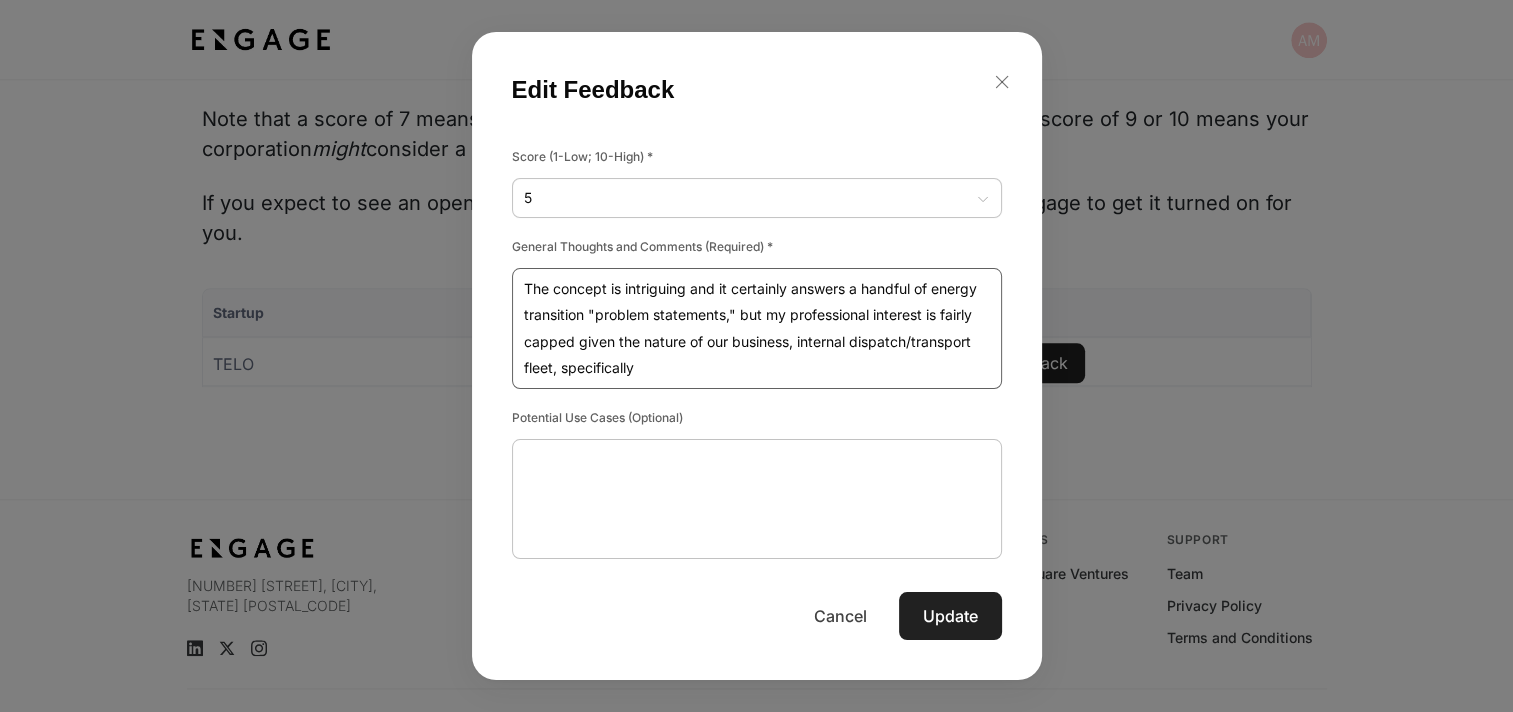 click on "The concept is intriguing and it certainly answers a handful of energy transition "problem statements," but my professional interest is fairly capped given the nature of our business, internal dispatch/transport fleet, specifically" at bounding box center (757, 328) 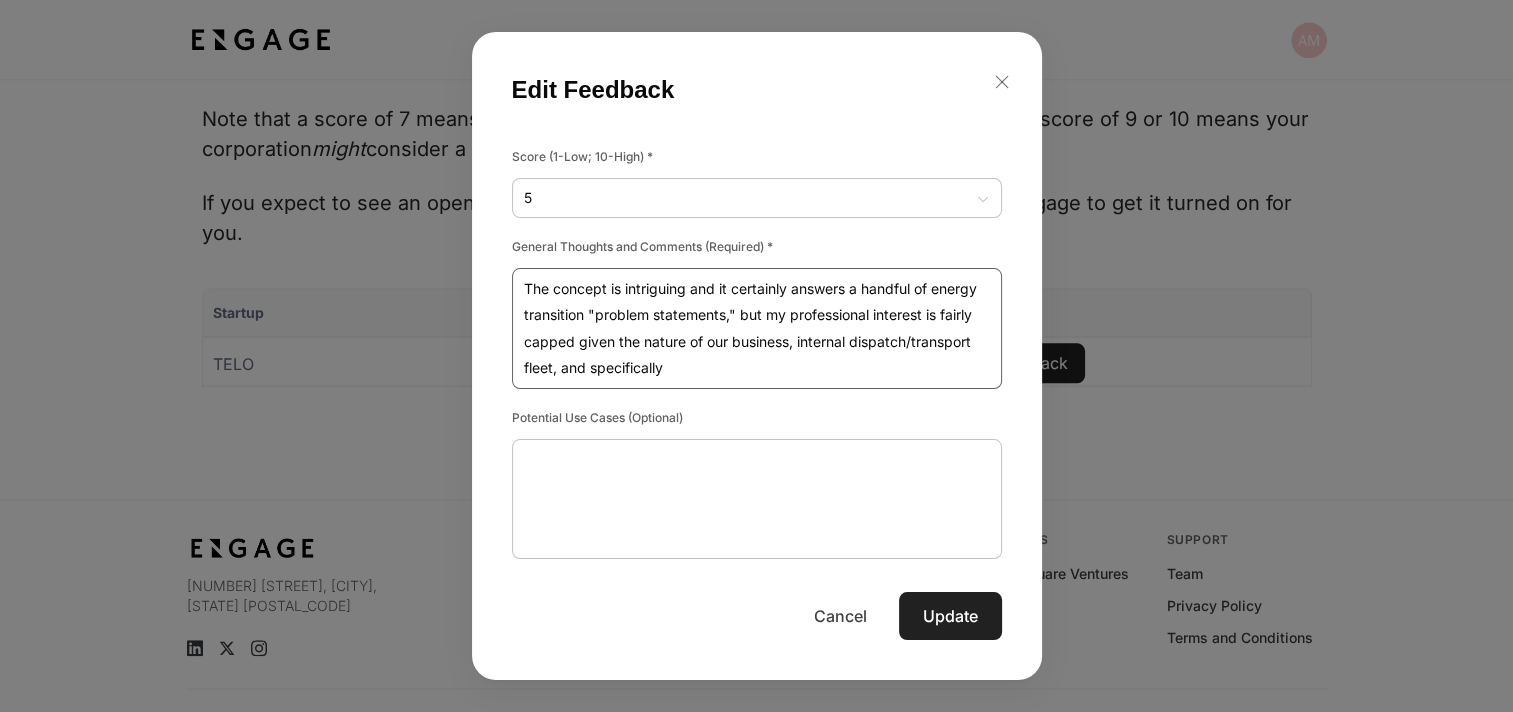 click on "The concept is intriguing and it certainly answers a handful of energy transition "problem statements," but my professional interest is fairly capped given the nature of our business, internal dispatch/transport fleet, and specifically" at bounding box center (757, 328) 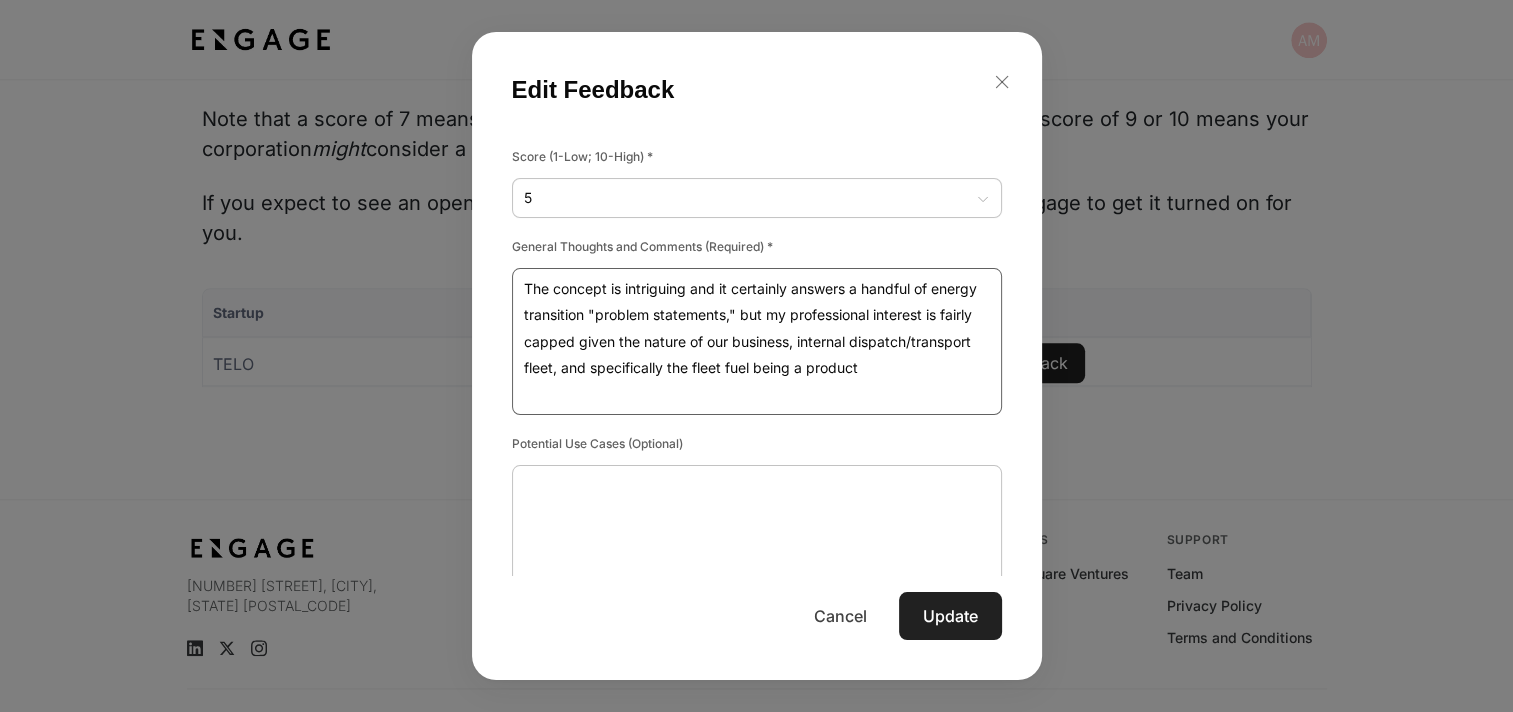 click on "The concept is intriguing and it certainly answers a handful of energy transition "problem statements," but my professional interest is fairly capped given the nature of our business, internal dispatch/transport fleet, and specifically the fleet fuel being a product" at bounding box center (757, 341) 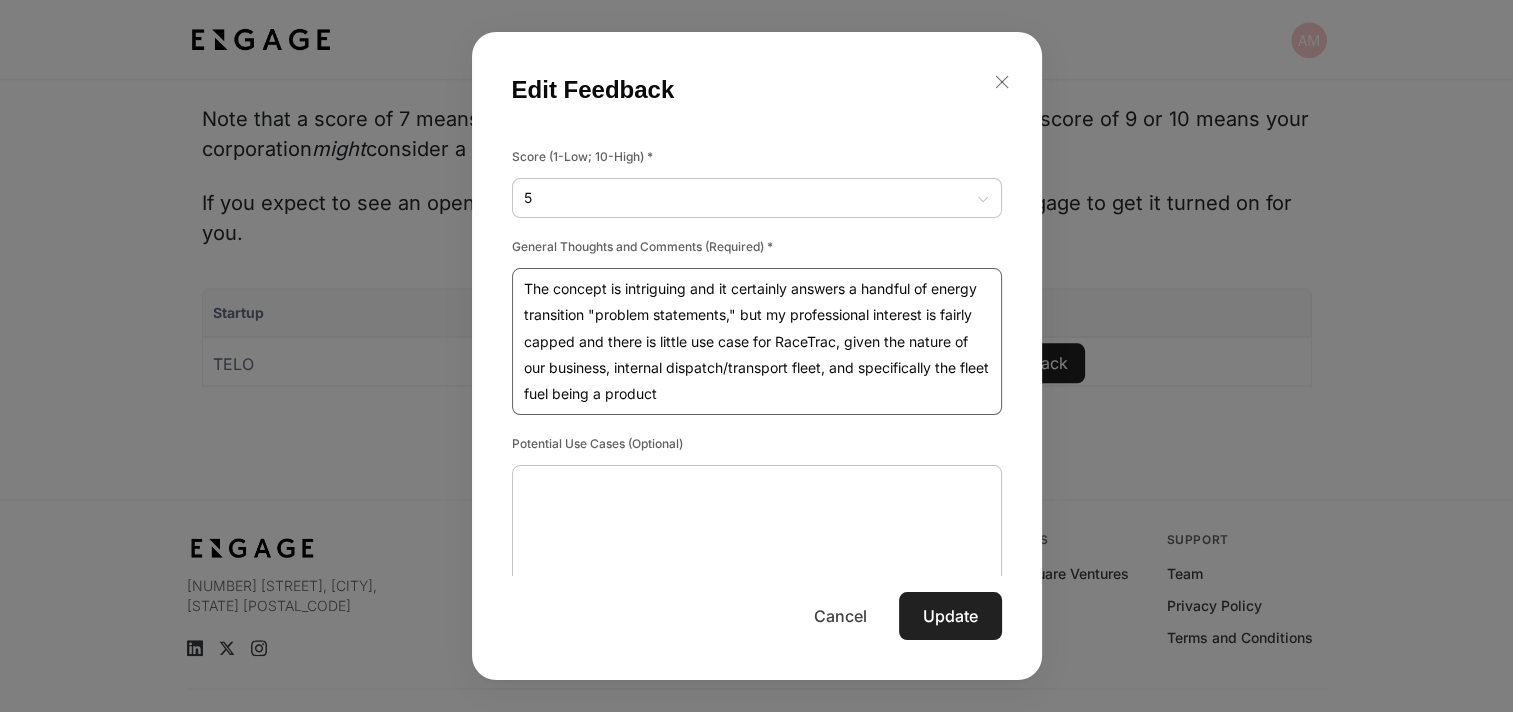 click on "The concept is intriguing and it certainly answers a handful of energy transition "problem statements," but my professional interest is fairly capped and there is little use case for RaceTrac, given the nature of our business, internal dispatch/transport fleet, and specifically the fleet fuel being a product" at bounding box center [757, 341] 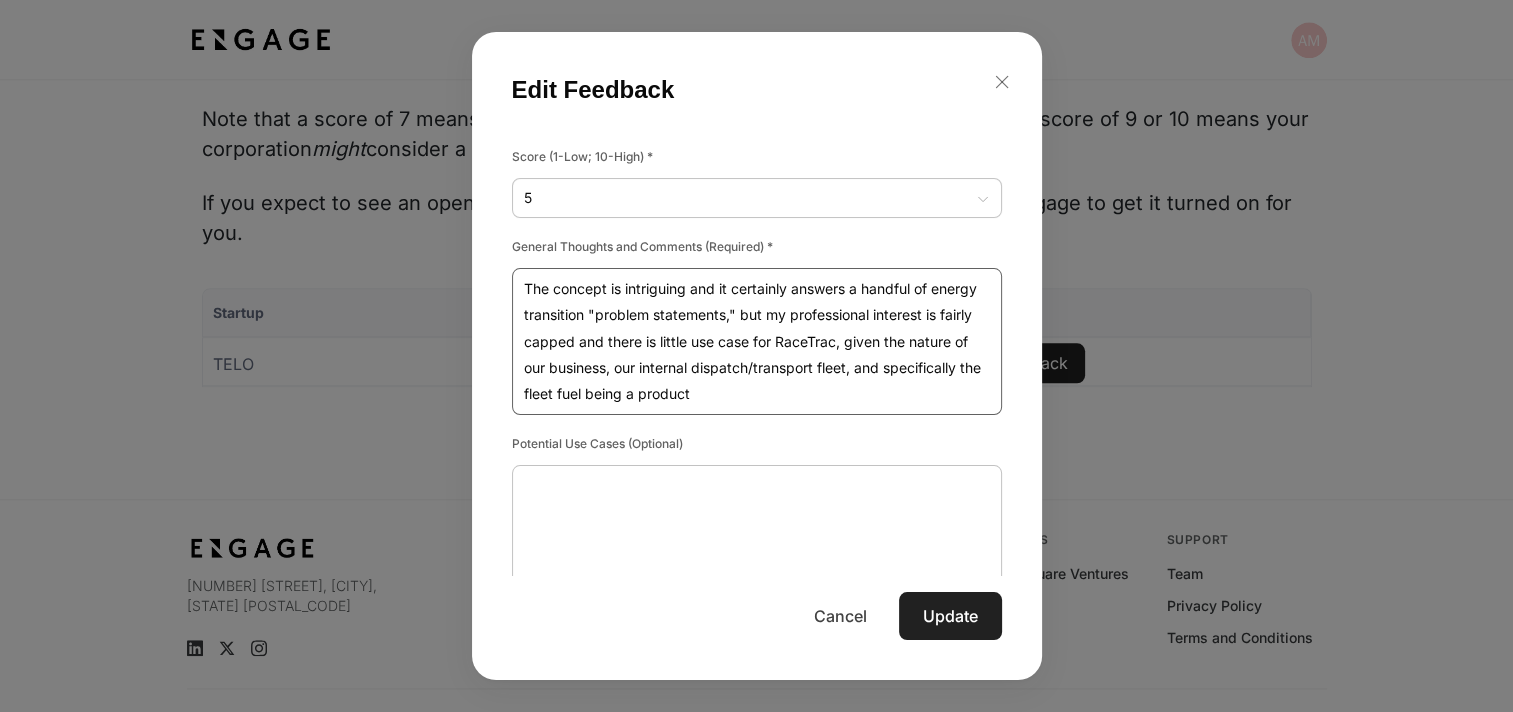 click on "The concept is intriguing and it certainly answers a handful of energy transition "problem statements," but my professional interest is fairly capped and there is little use case for RaceTrac, given the nature of our business, our internal dispatch/transport fleet, and specifically the fleet fuel being a product" at bounding box center [757, 341] 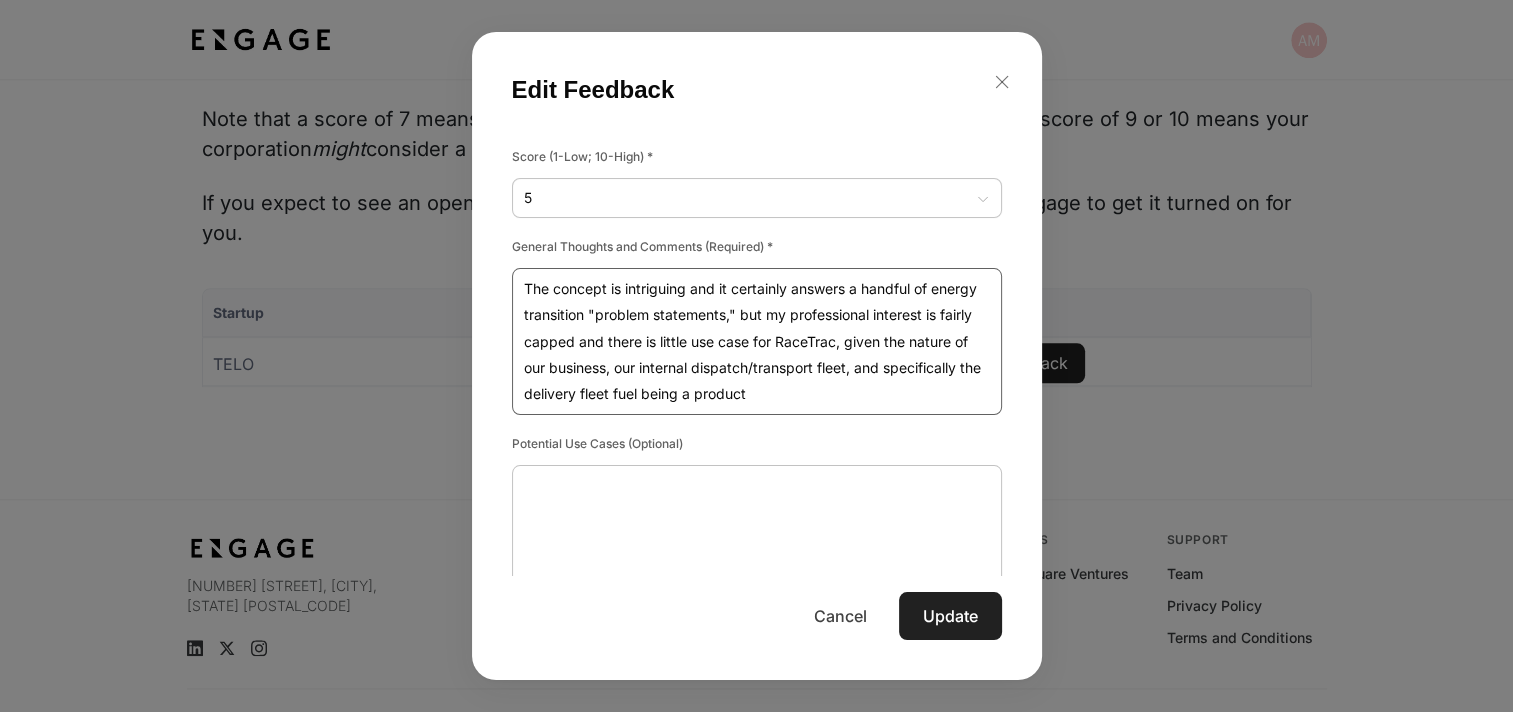 click on "The concept is intriguing and it certainly answers a handful of energy transition "problem statements," but my professional interest is fairly capped and there is little use case for RaceTrac, given the nature of our business, our internal dispatch/transport fleet, and specifically the delivery fleet fuel being a product" at bounding box center (757, 341) 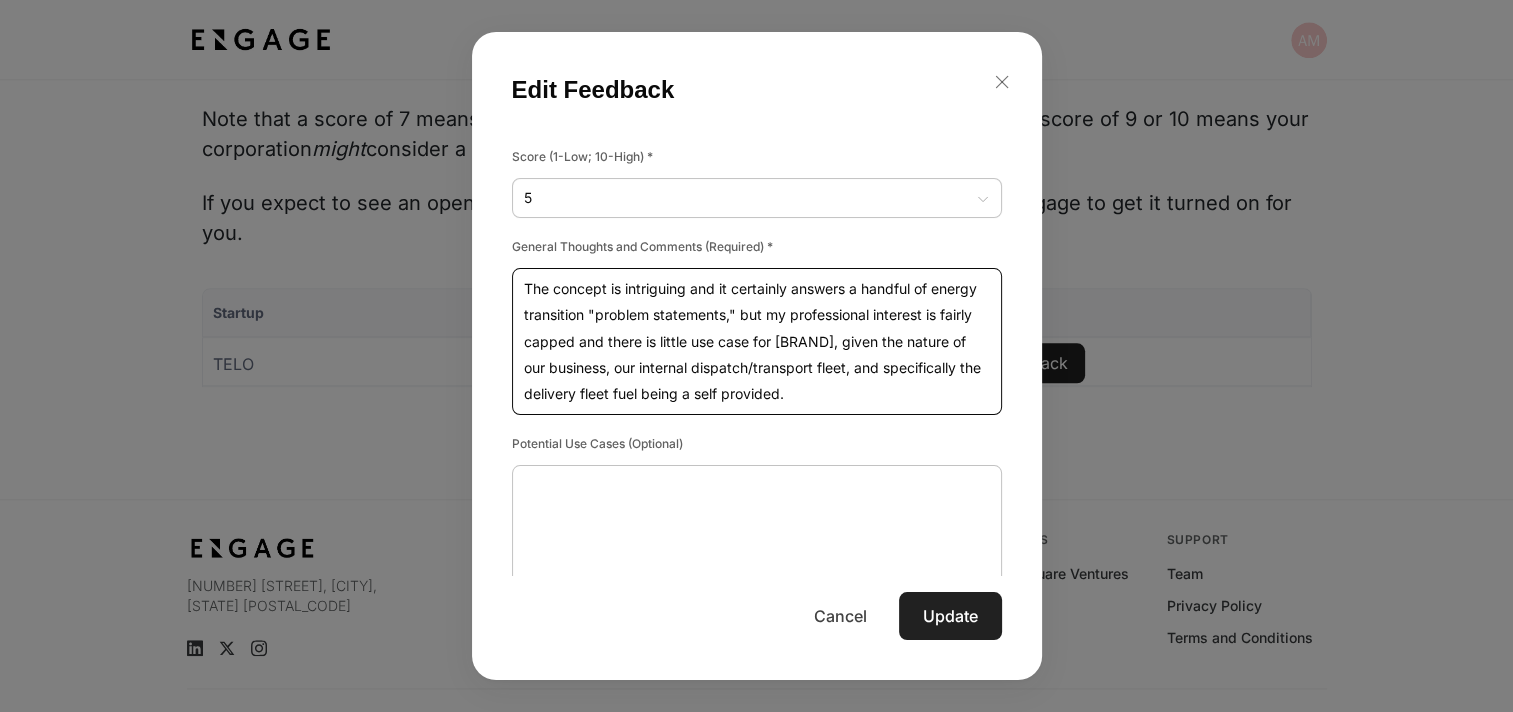type on "The concept is intriguing and it certainly answers a handful of energy transition "problem statements," but my professional interest is fairly capped and there is little use case for RaceTrac, given the nature of our business, our internal dispatch/transport fleet, and specifically the delivery fleet fuel being a self provided." 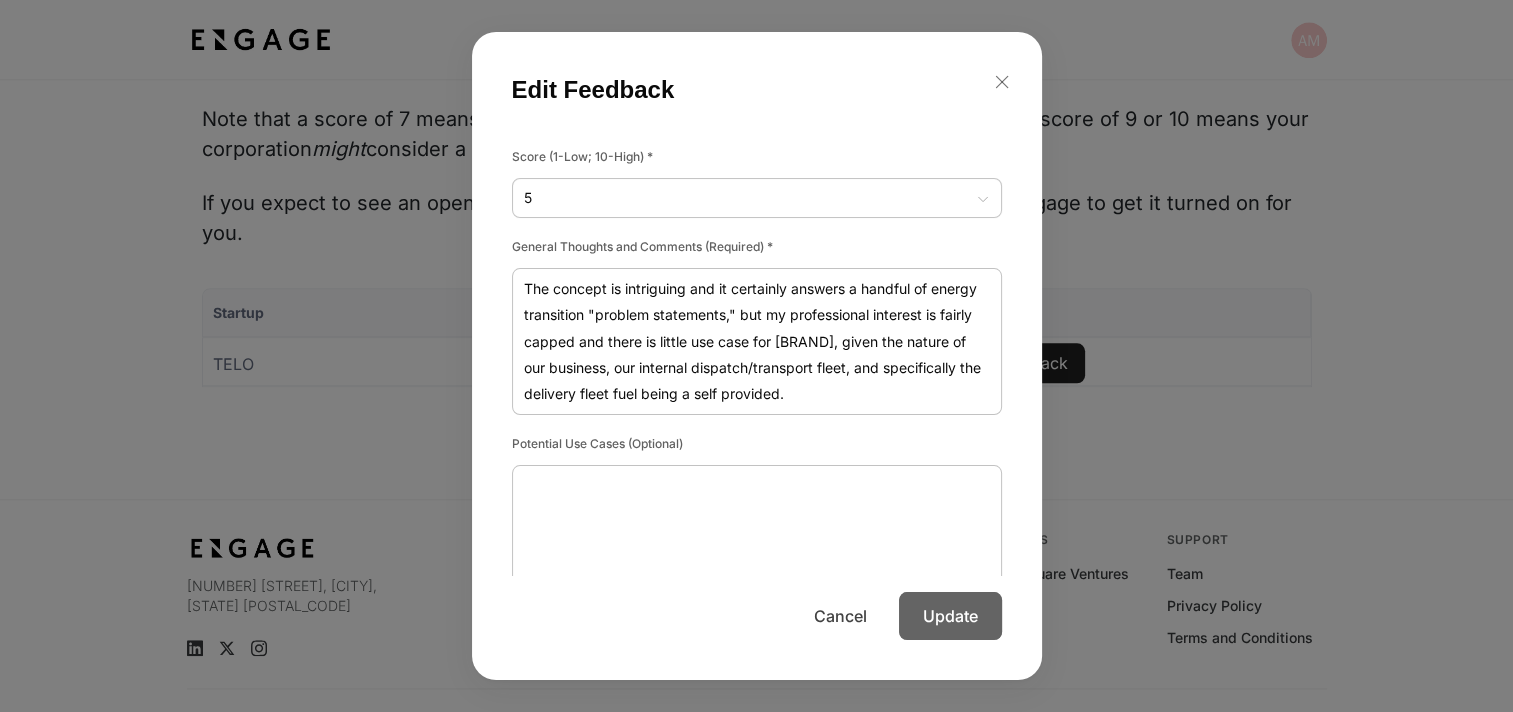 click on "Update" at bounding box center (950, 616) 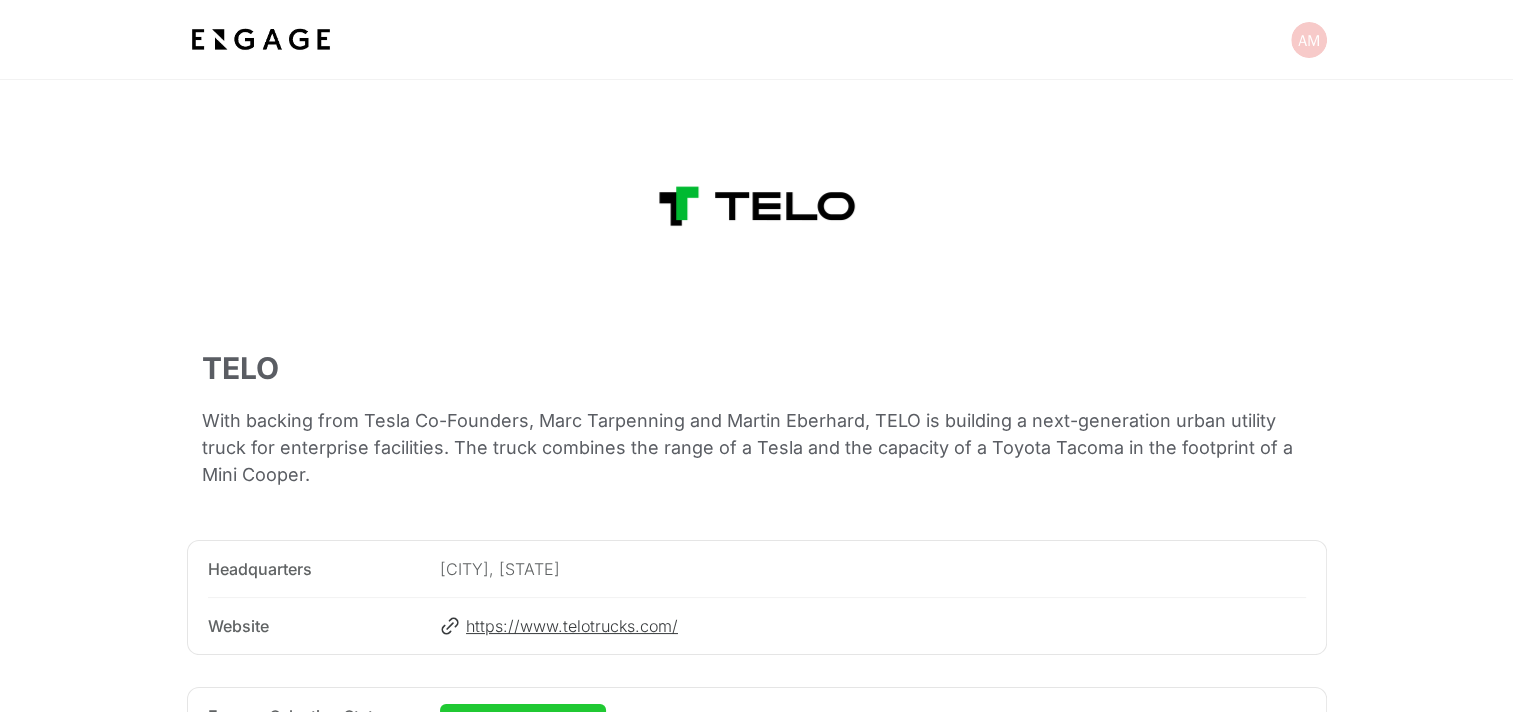 scroll, scrollTop: 0, scrollLeft: 0, axis: both 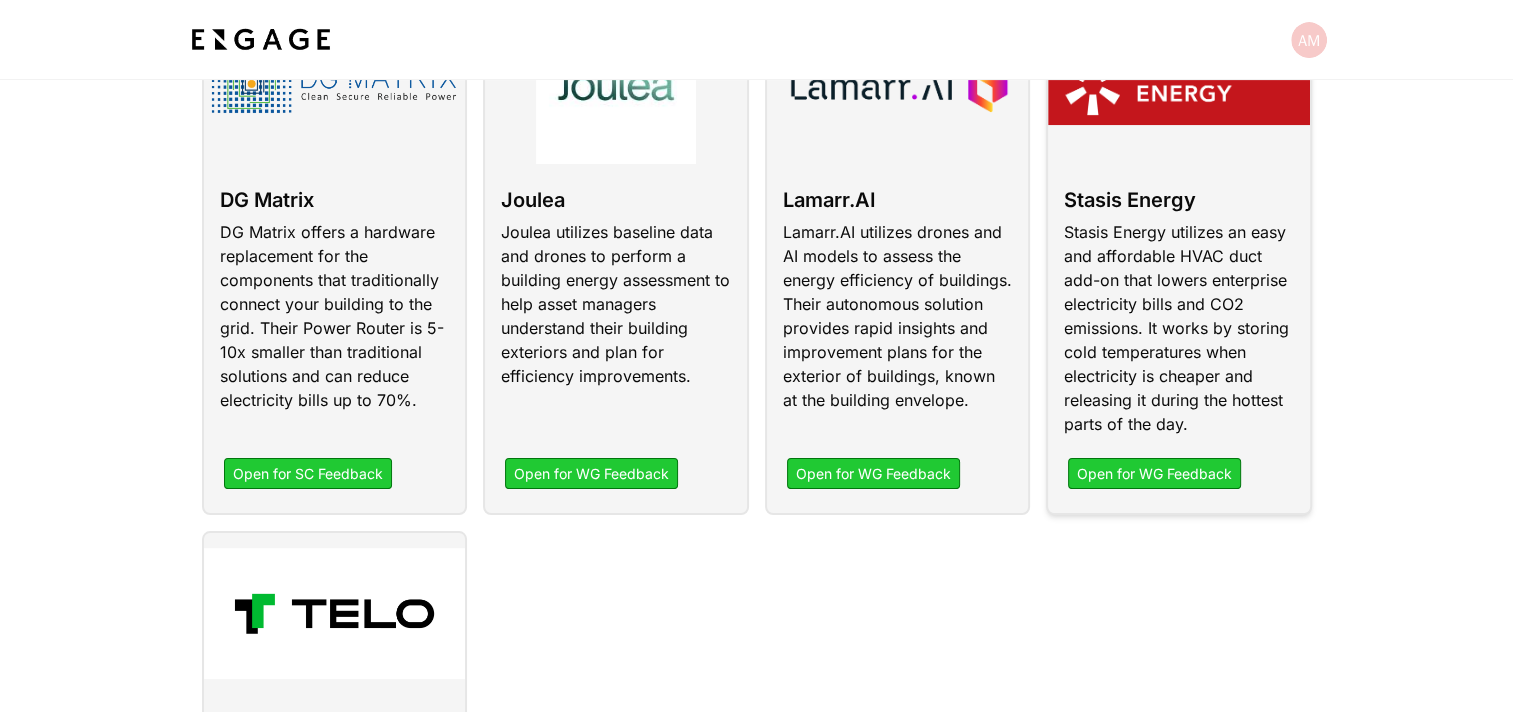 click at bounding box center [1179, 258] 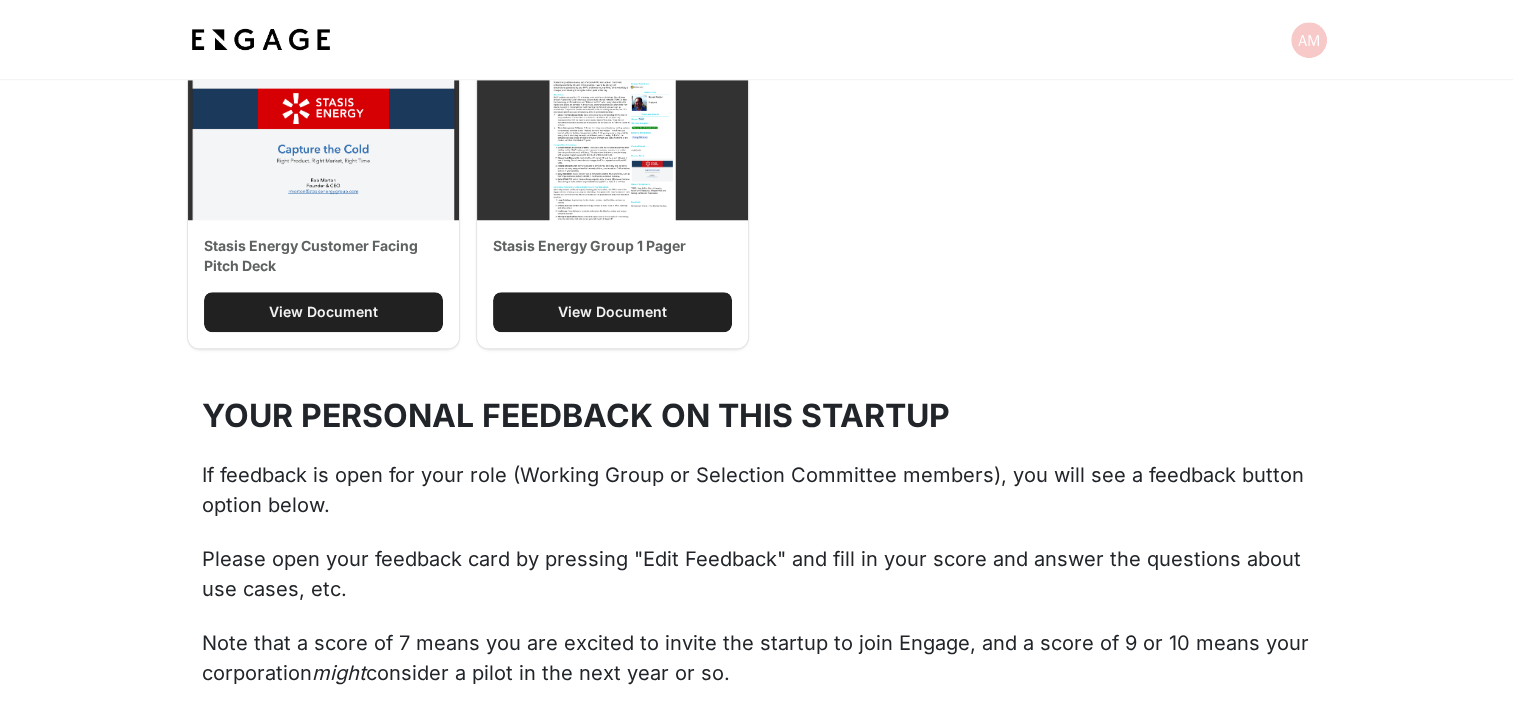scroll, scrollTop: 1630, scrollLeft: 0, axis: vertical 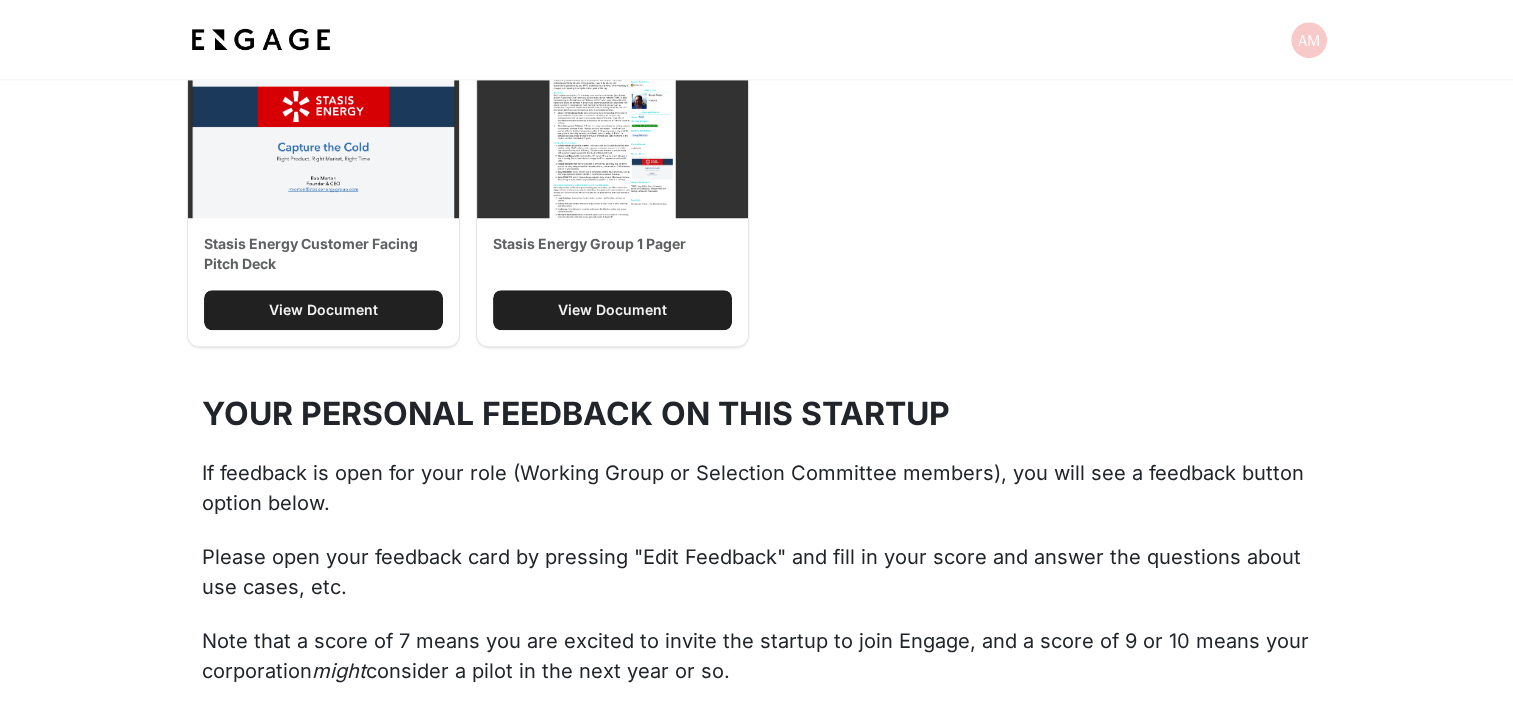 click on "Stasis Energy Group 1 Pager View Document" at bounding box center (612, 282) 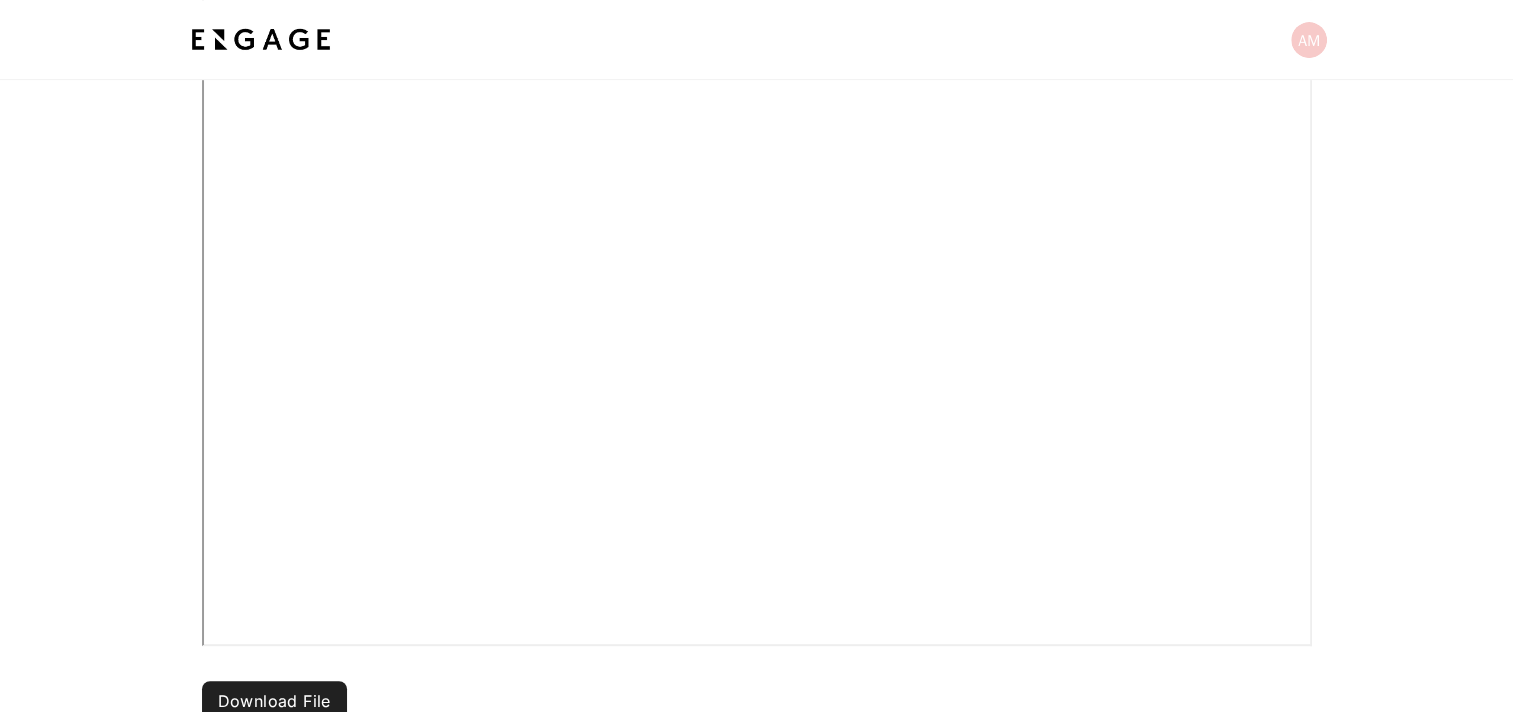 scroll, scrollTop: 644, scrollLeft: 0, axis: vertical 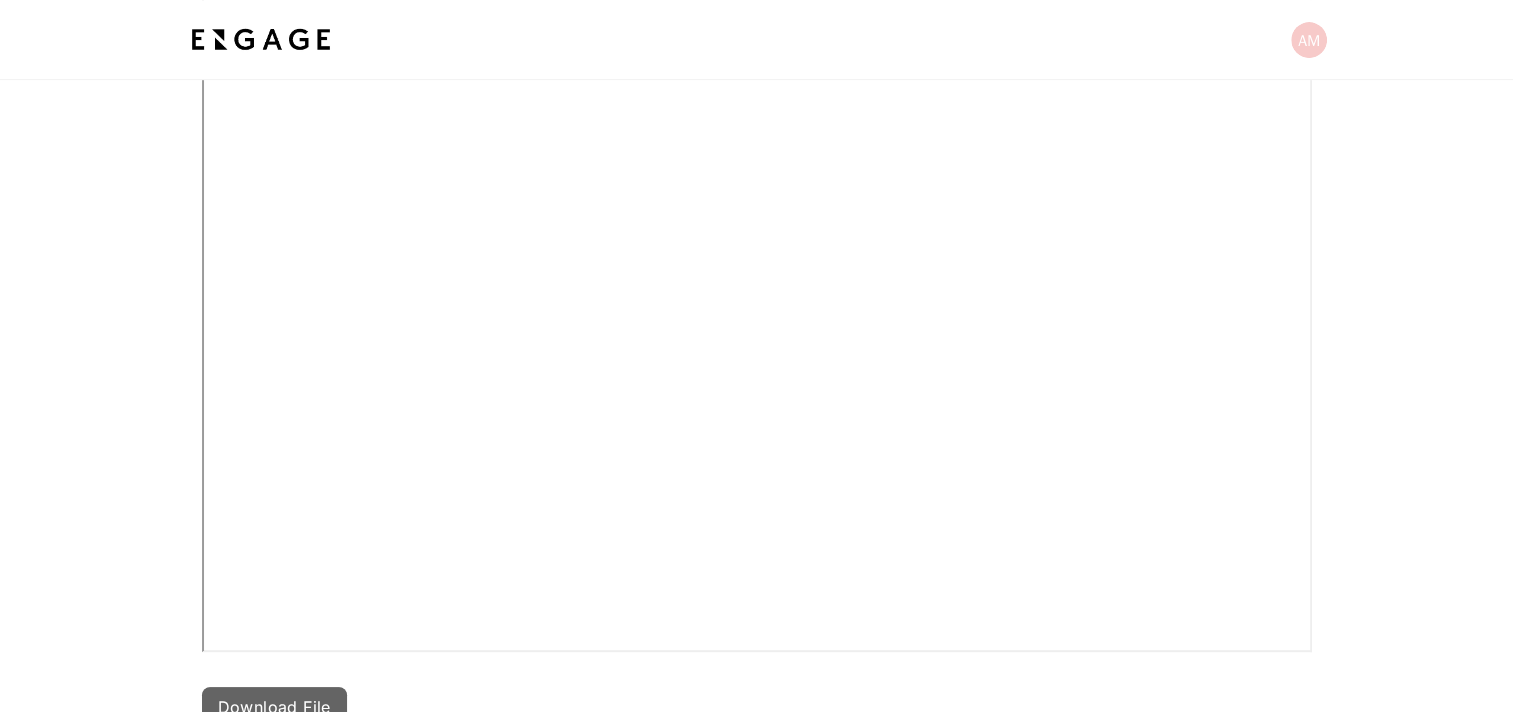 click on "Download File" at bounding box center (274, 707) 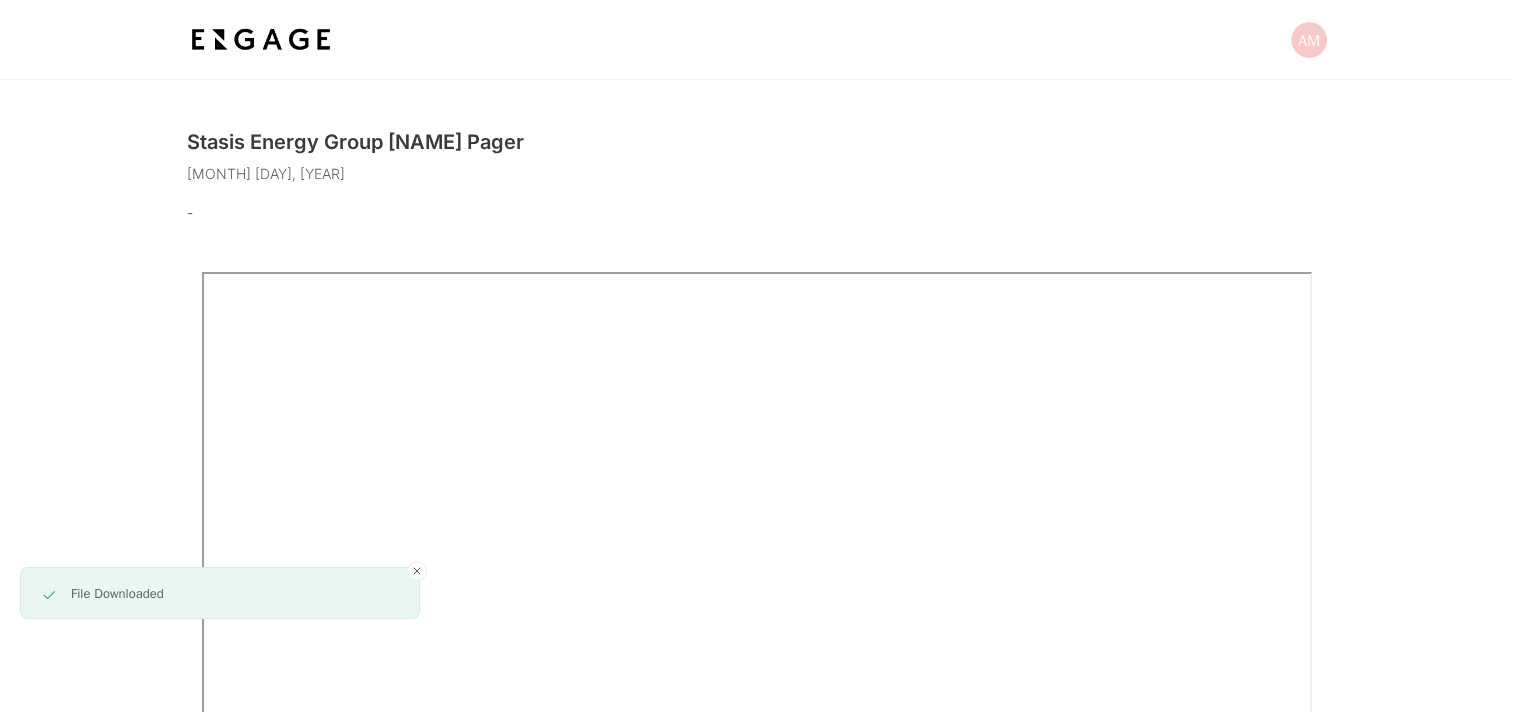 scroll, scrollTop: 2, scrollLeft: 0, axis: vertical 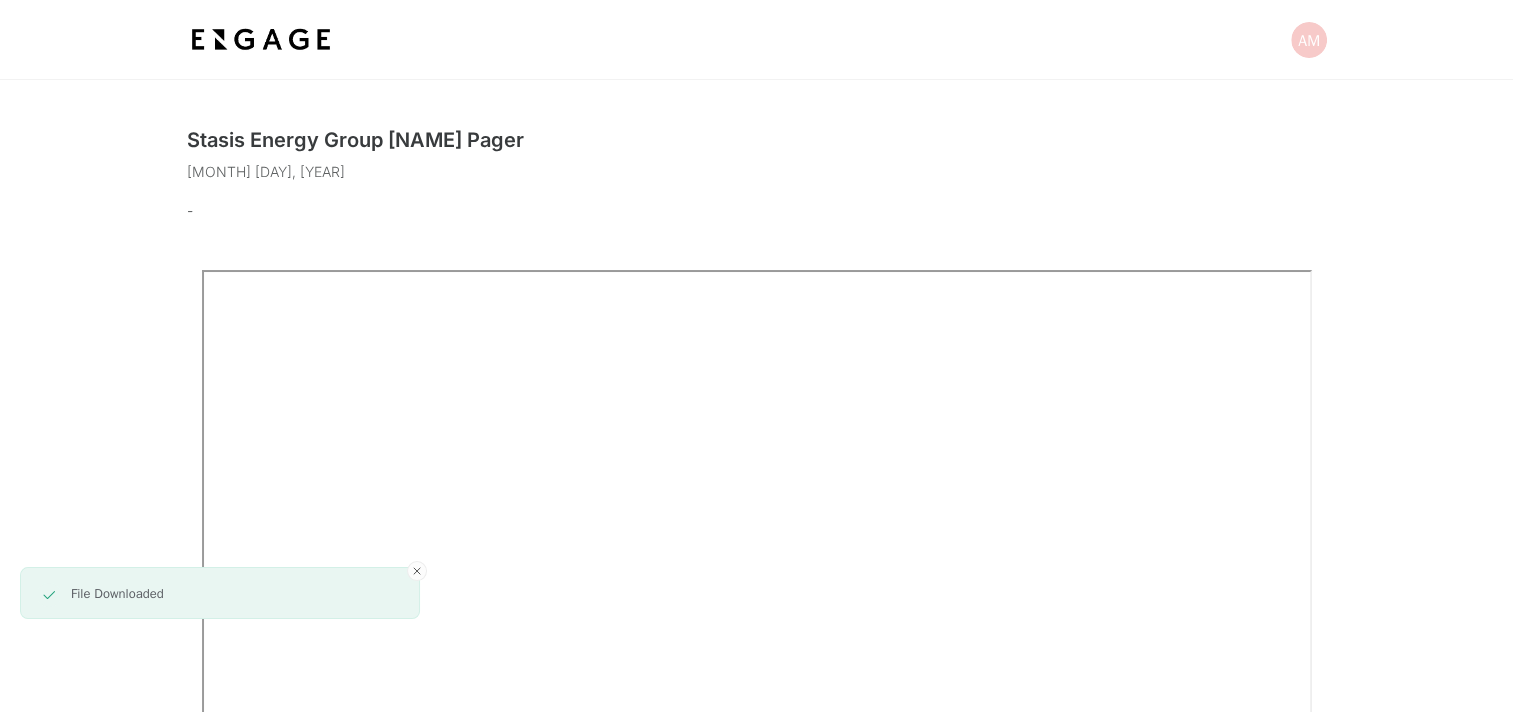 click at bounding box center (261, 40) 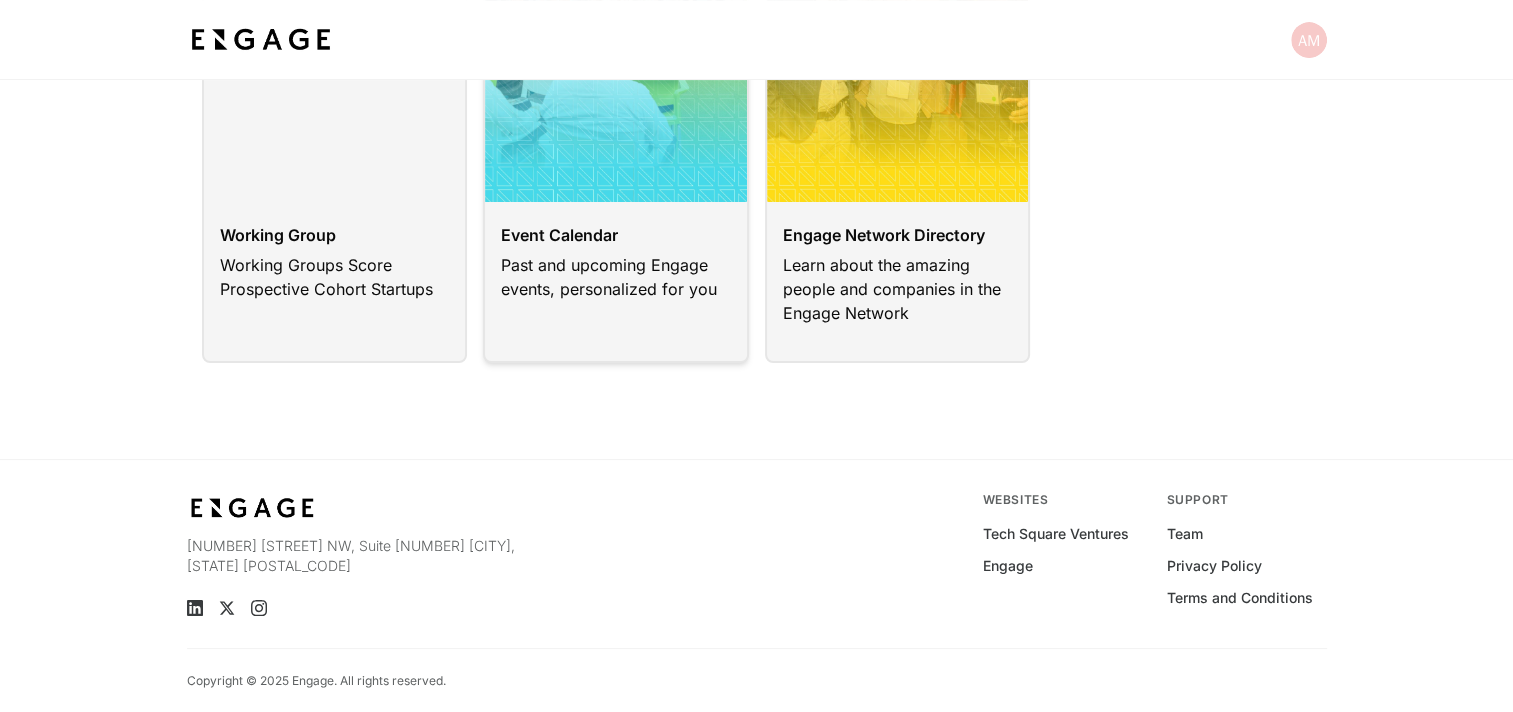 scroll, scrollTop: 0, scrollLeft: 0, axis: both 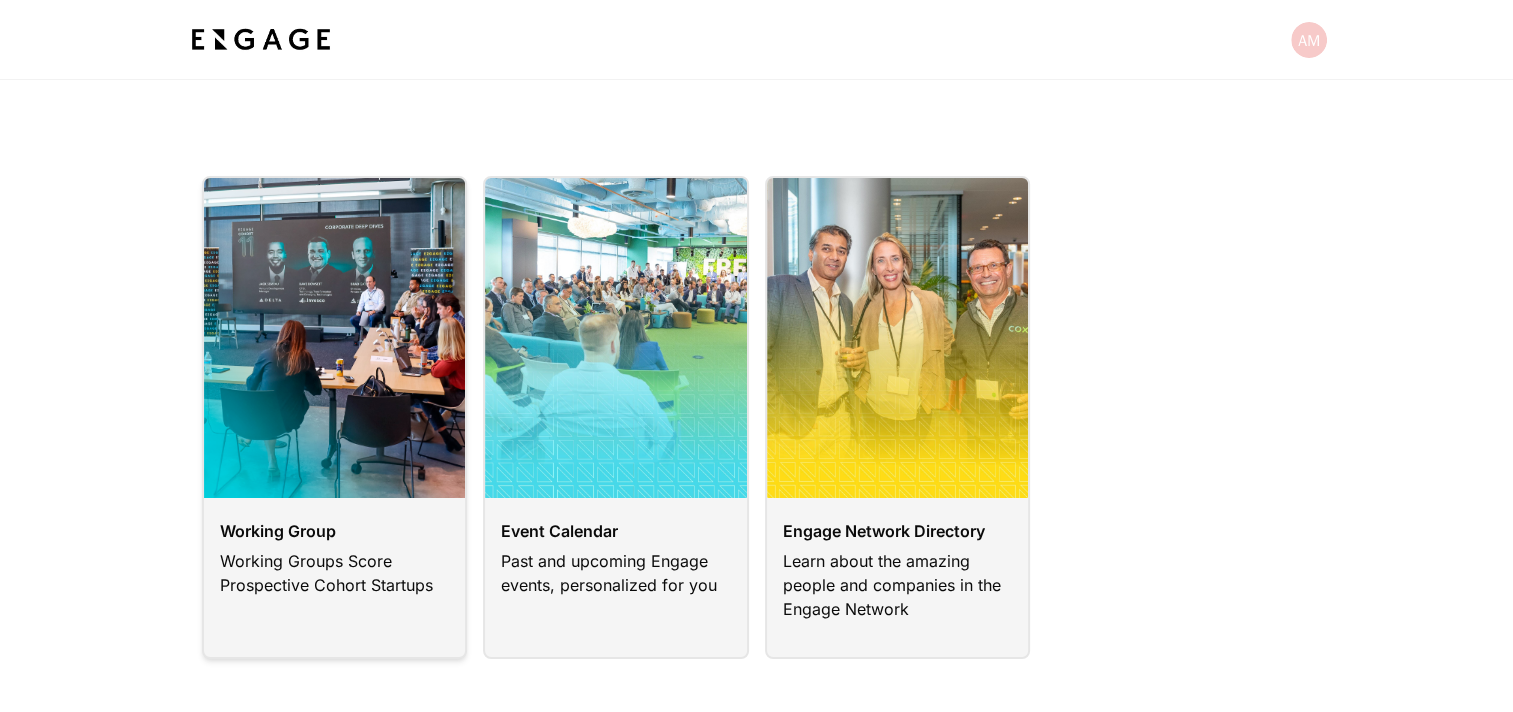 click at bounding box center (335, 417) 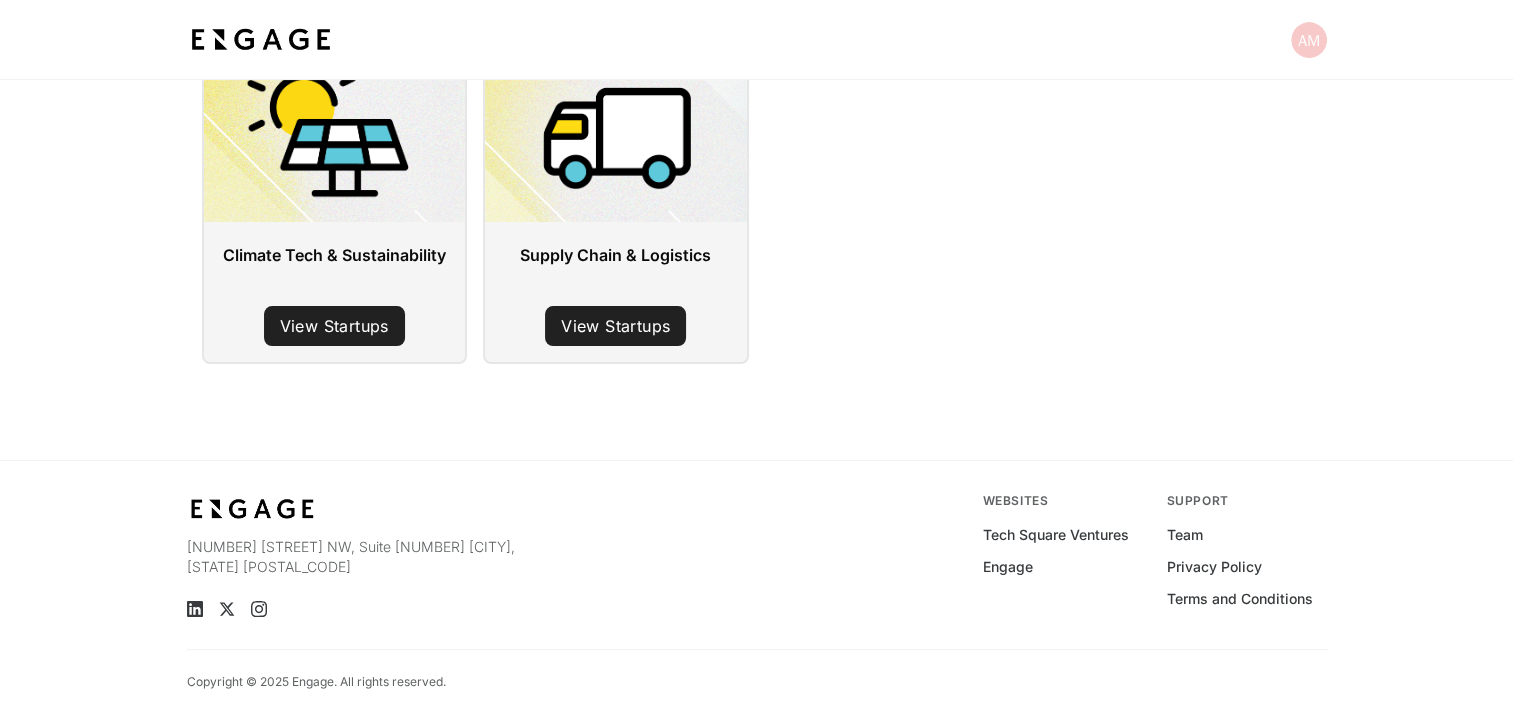 scroll, scrollTop: 246, scrollLeft: 0, axis: vertical 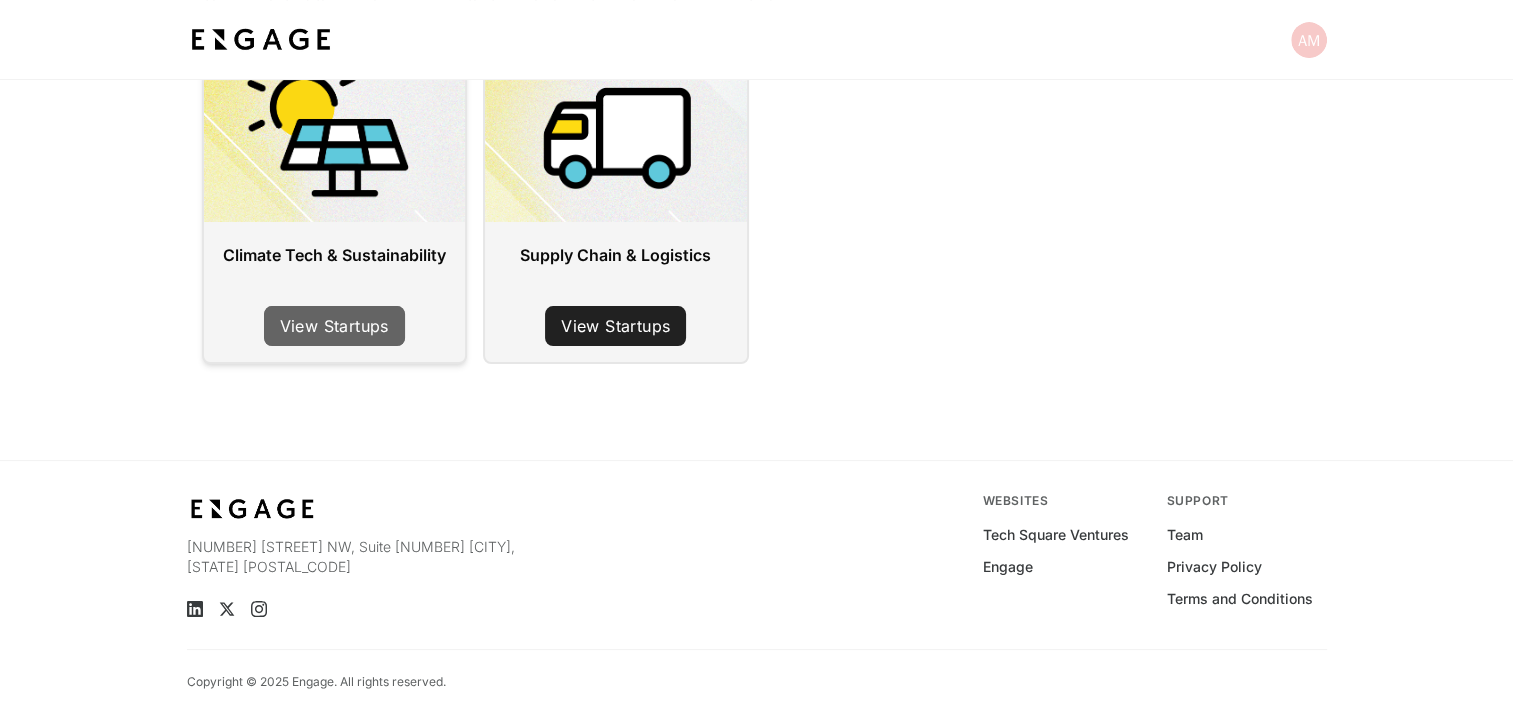 click on "View Startups" at bounding box center [334, 326] 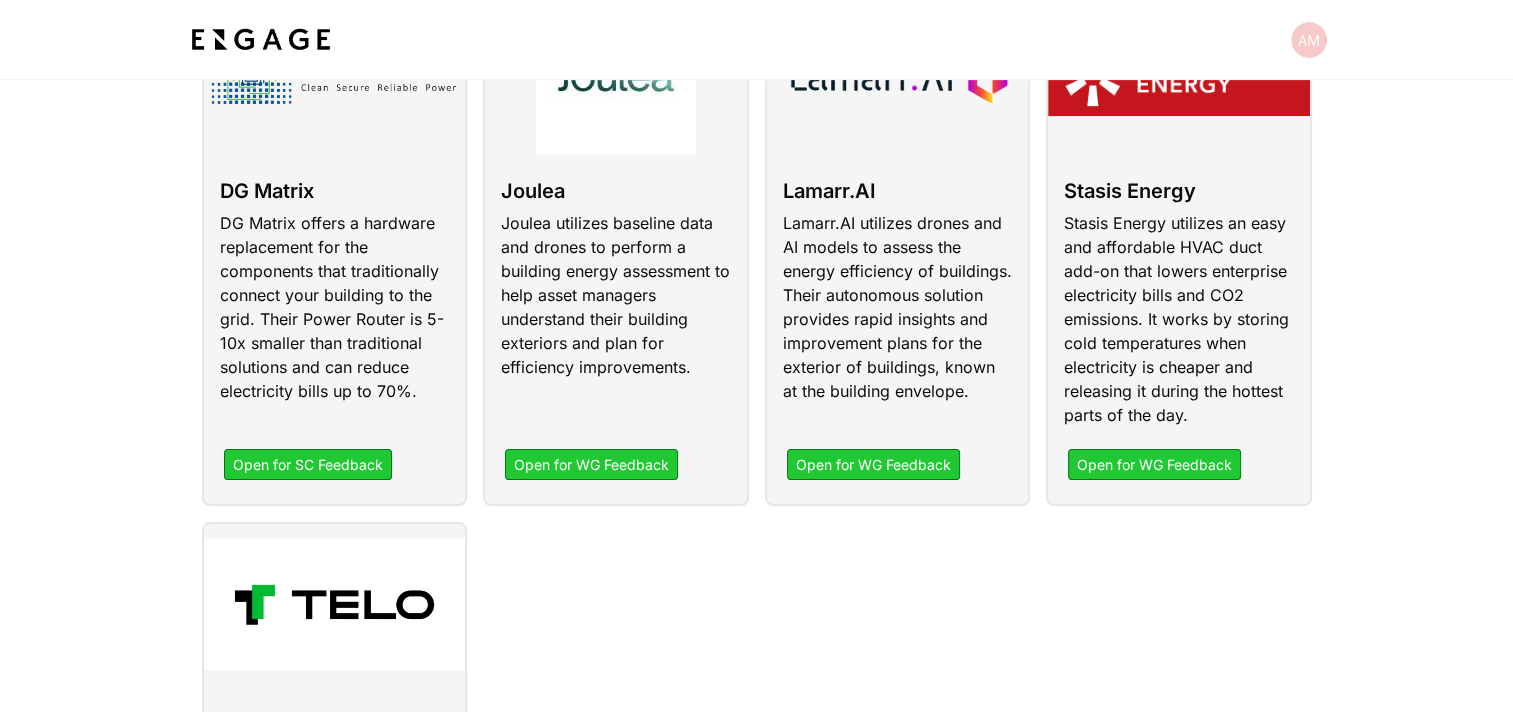 scroll, scrollTop: 296, scrollLeft: 0, axis: vertical 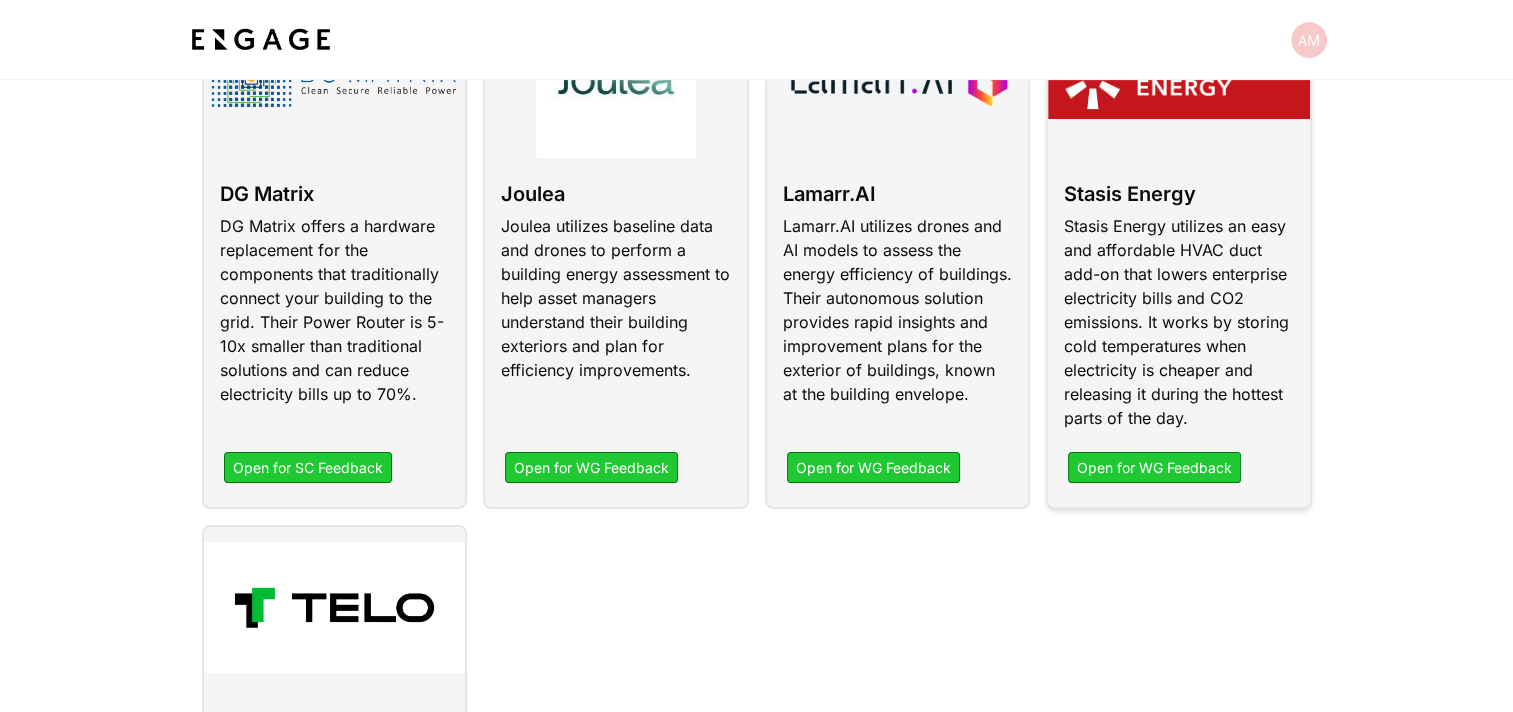click at bounding box center (1179, 252) 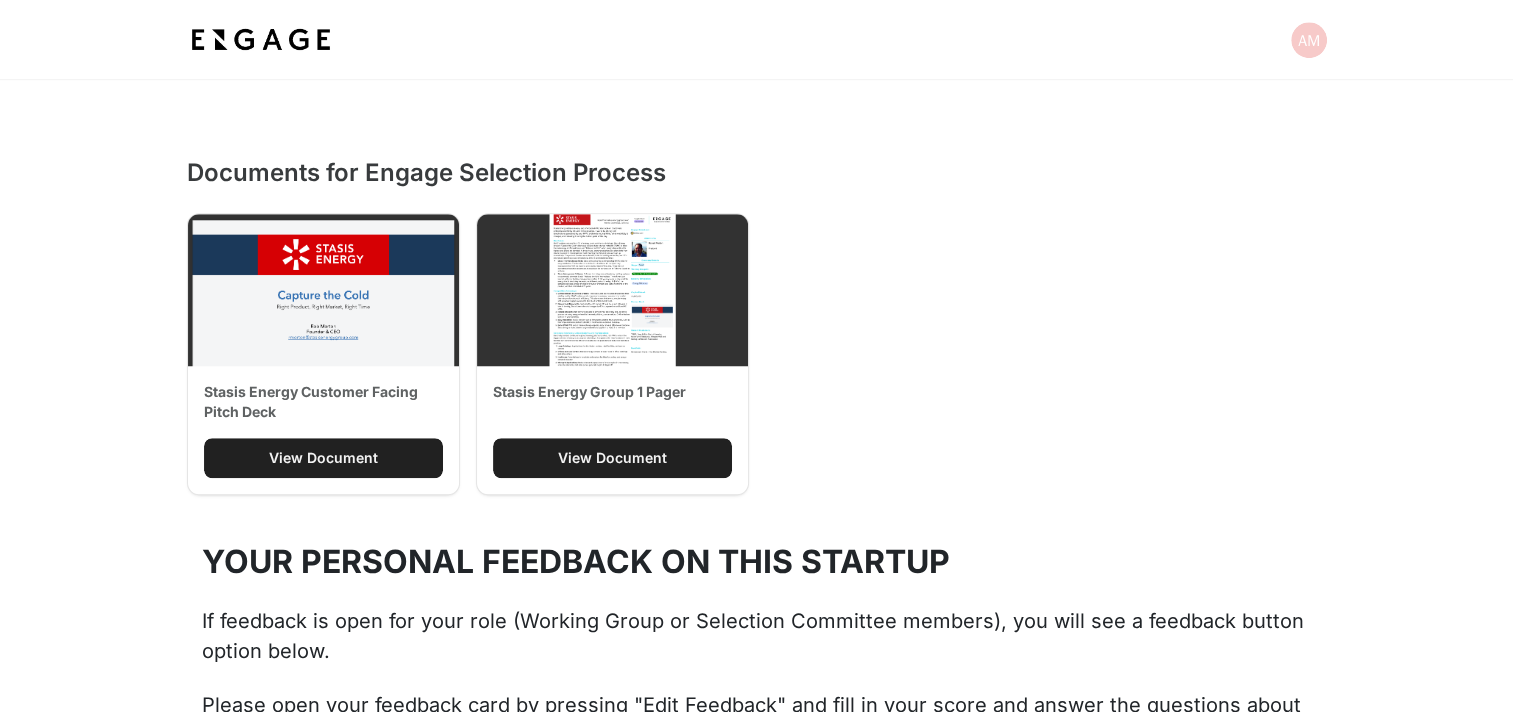scroll, scrollTop: 1484, scrollLeft: 0, axis: vertical 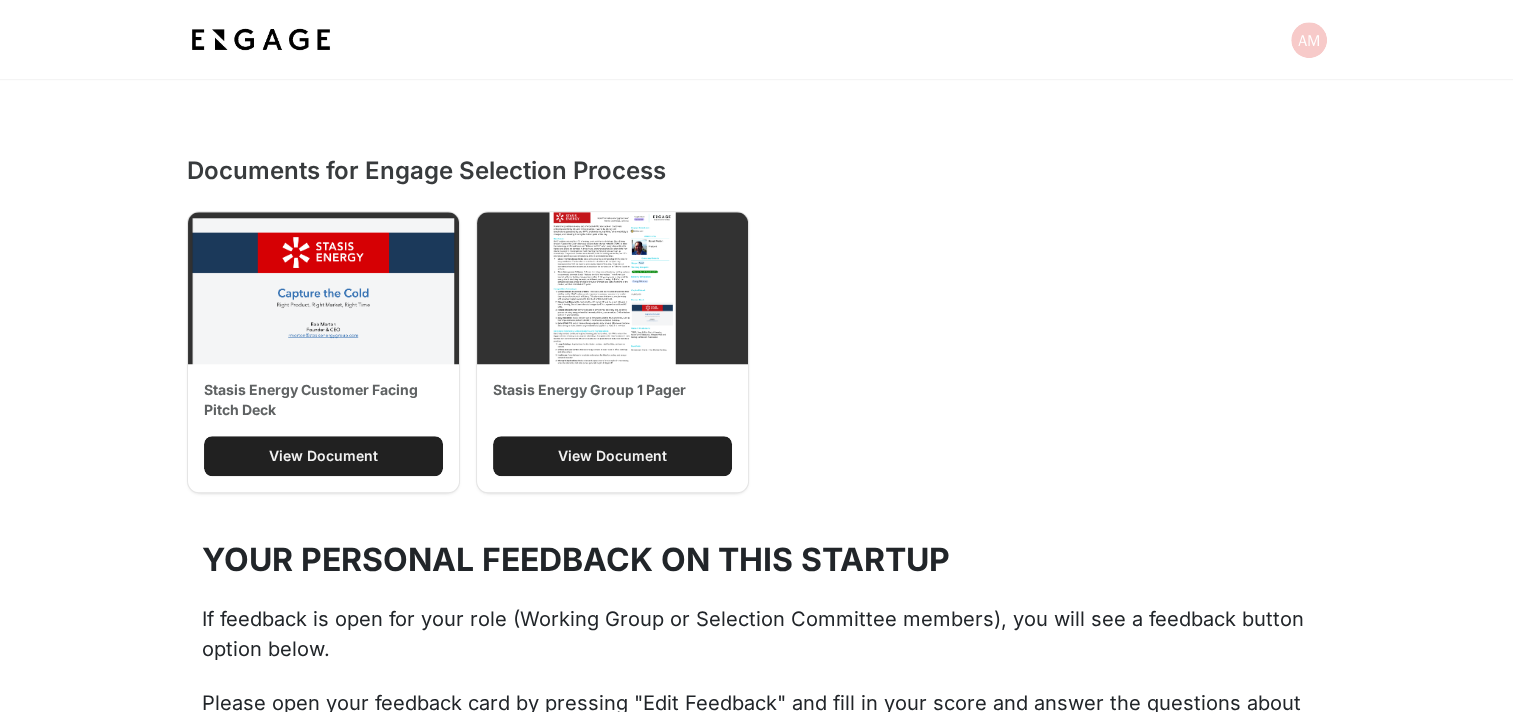 click on "View Document" at bounding box center (323, 456) 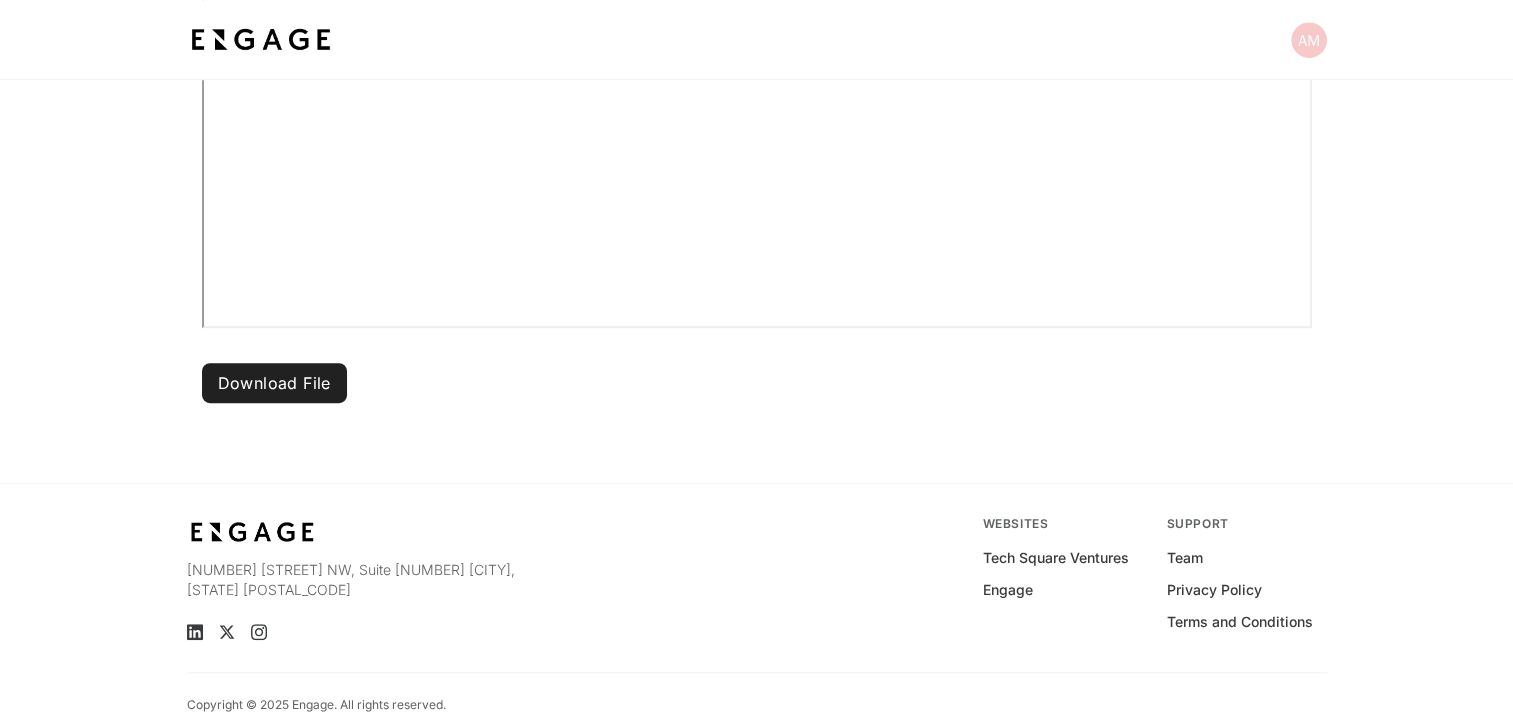 scroll, scrollTop: 966, scrollLeft: 0, axis: vertical 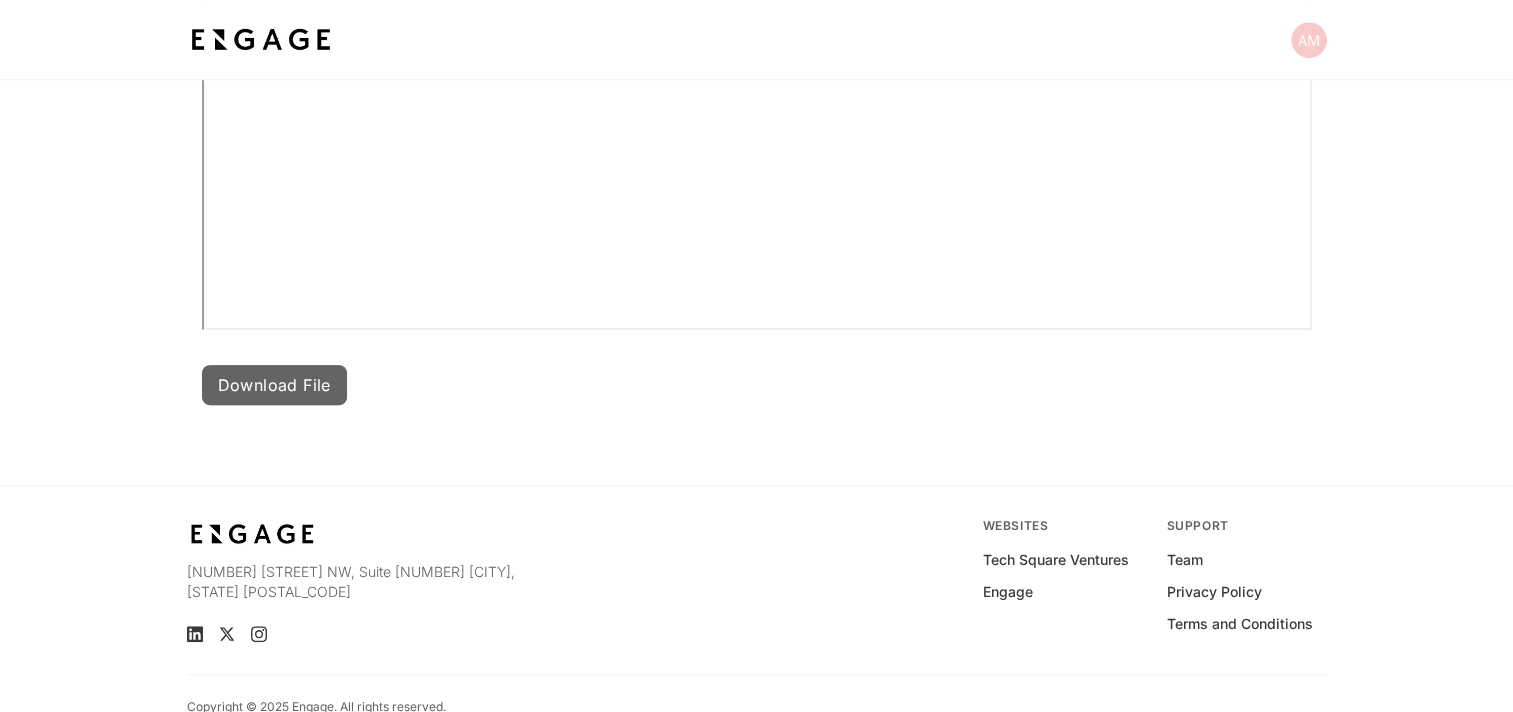 click on "Download File" at bounding box center (274, 385) 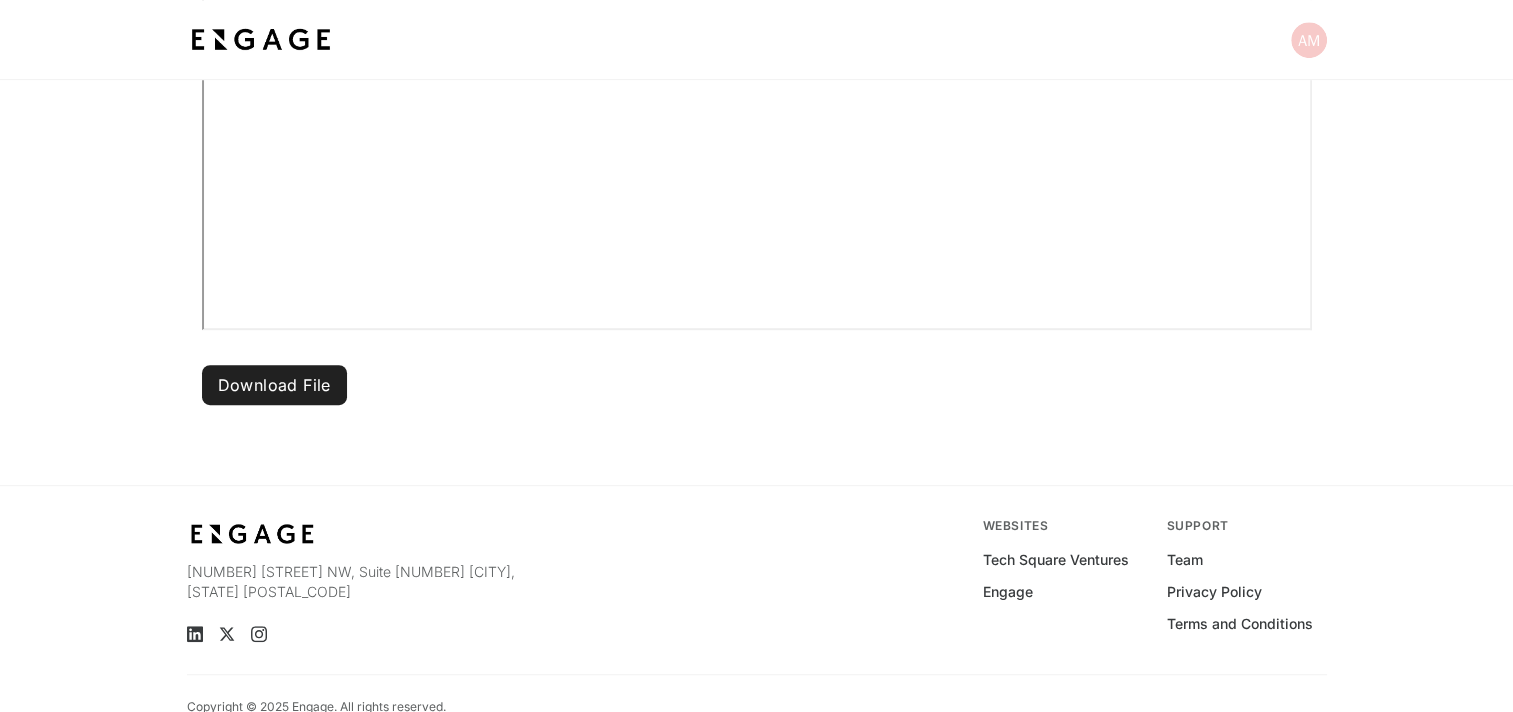 click on "Download File" at bounding box center (274, 385) 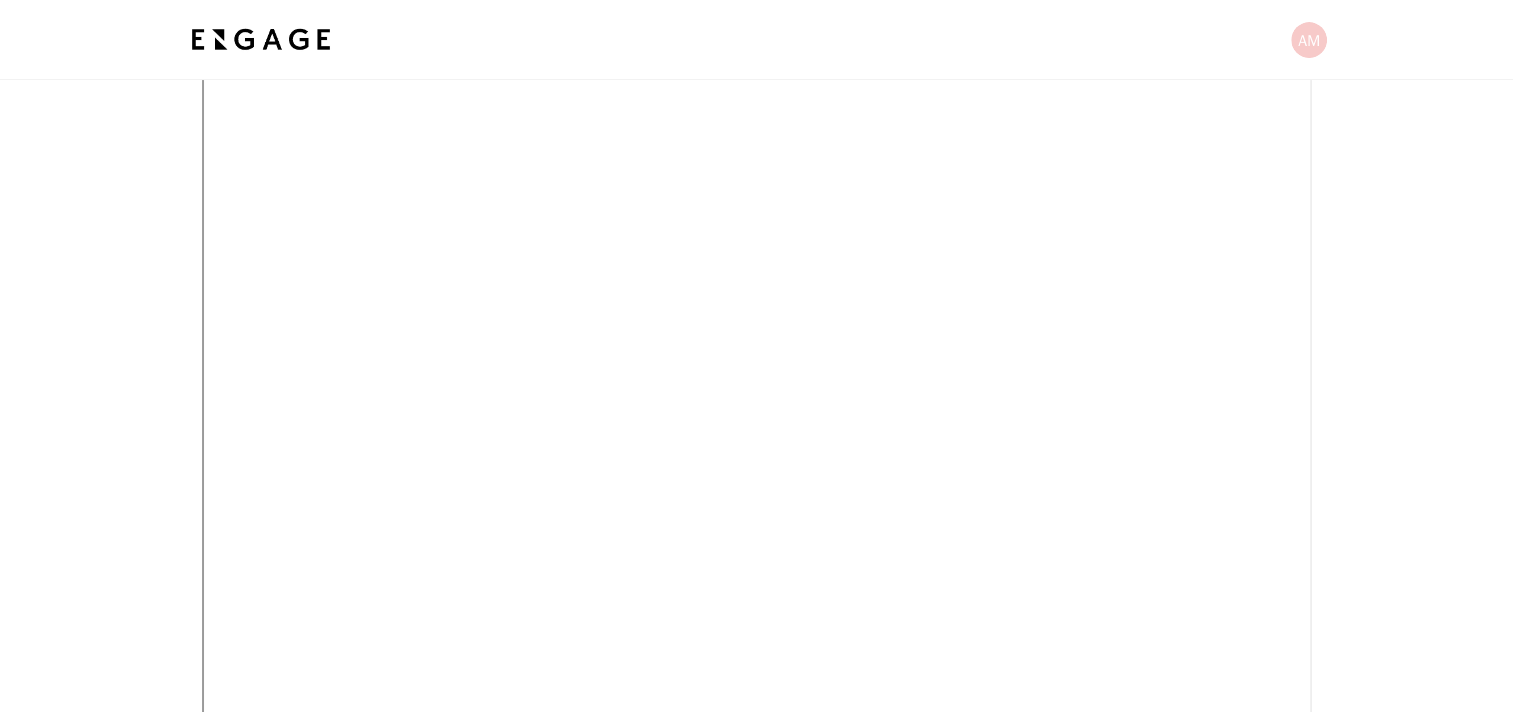 scroll, scrollTop: 0, scrollLeft: 0, axis: both 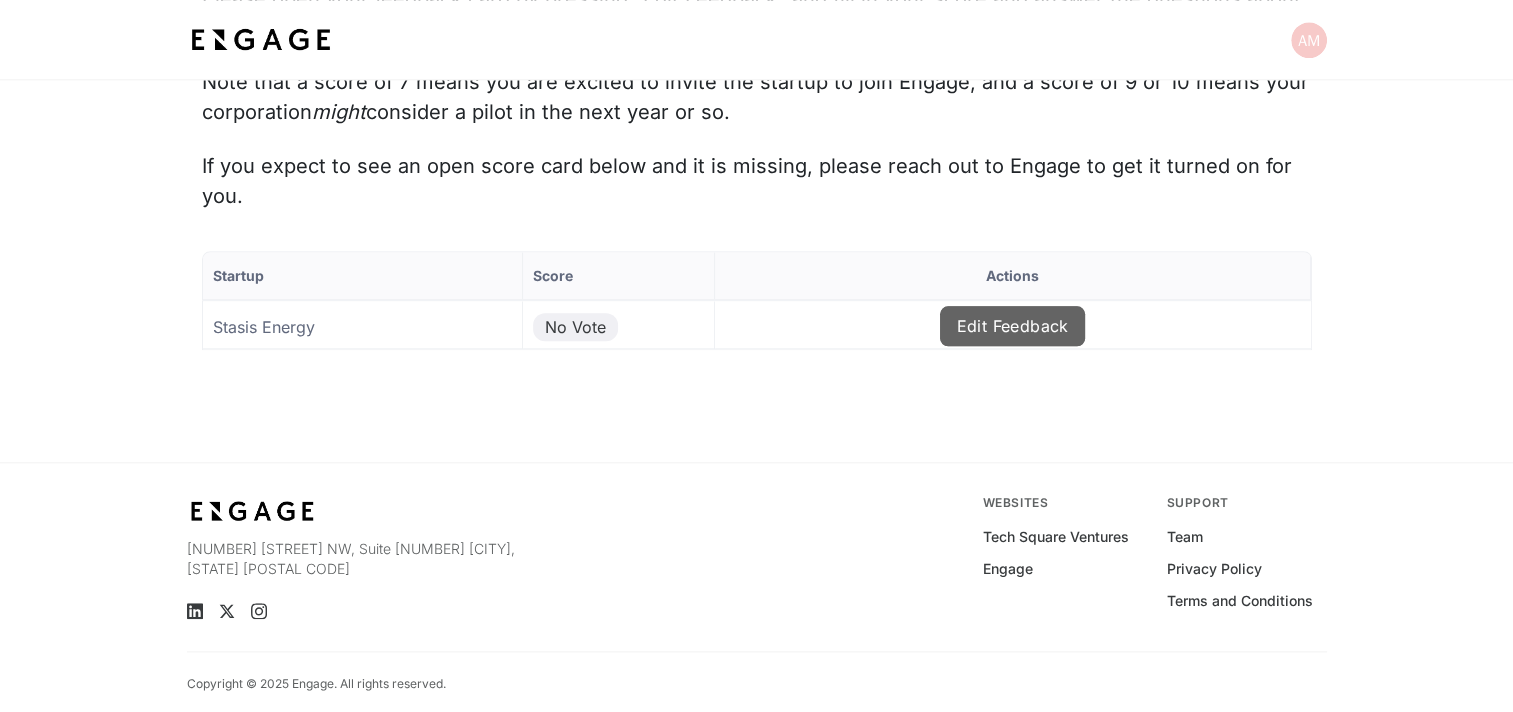 click on "Edit Feedback" at bounding box center (1012, 326) 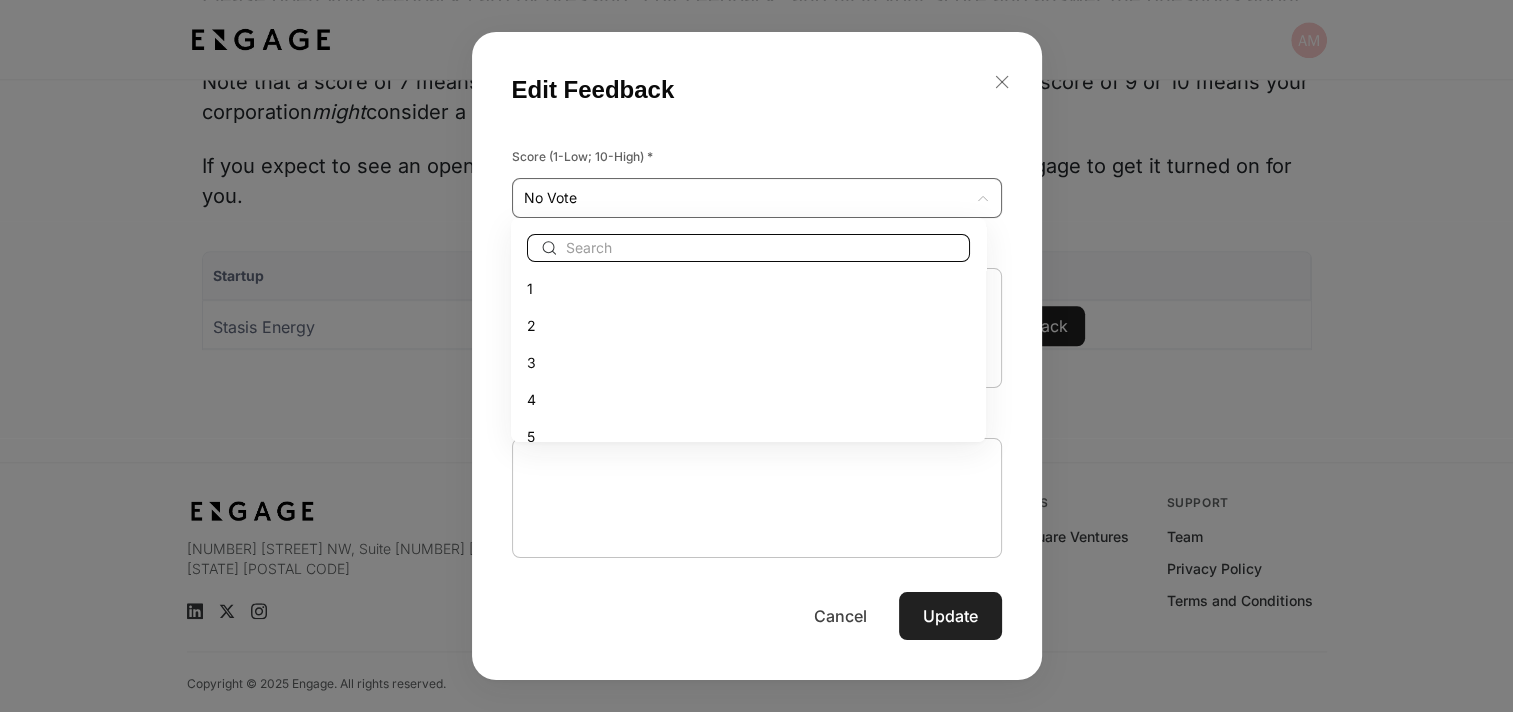 click on "Startup
Score
Actions Stasis Energy No Vote Edit Feedback
to
of
Page
of
Edit Feedback Score (1-Low; 10-High) *  No Vote No Vote ​ General Thoughts and Comments (Required) *  x ​" at bounding box center (756, 336) 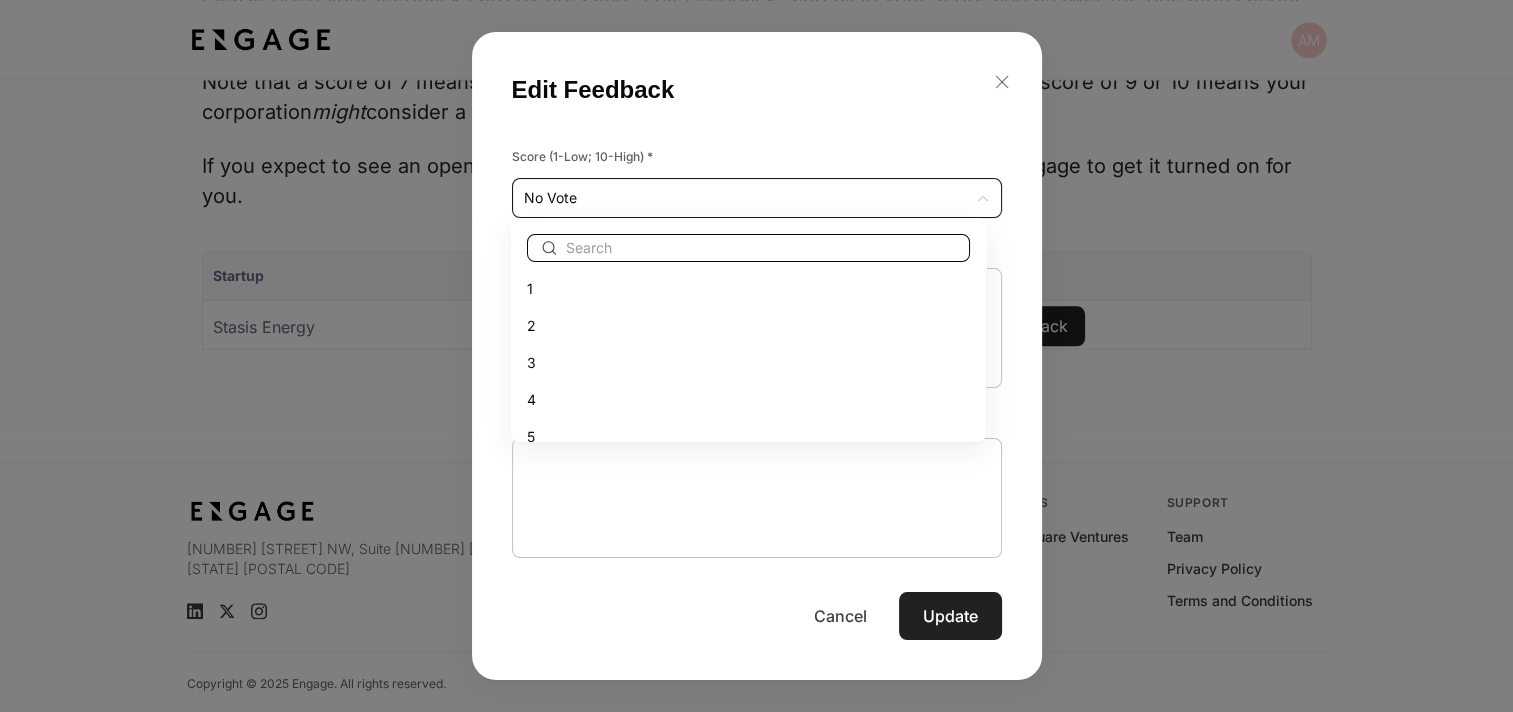 scroll, scrollTop: 242, scrollLeft: 0, axis: vertical 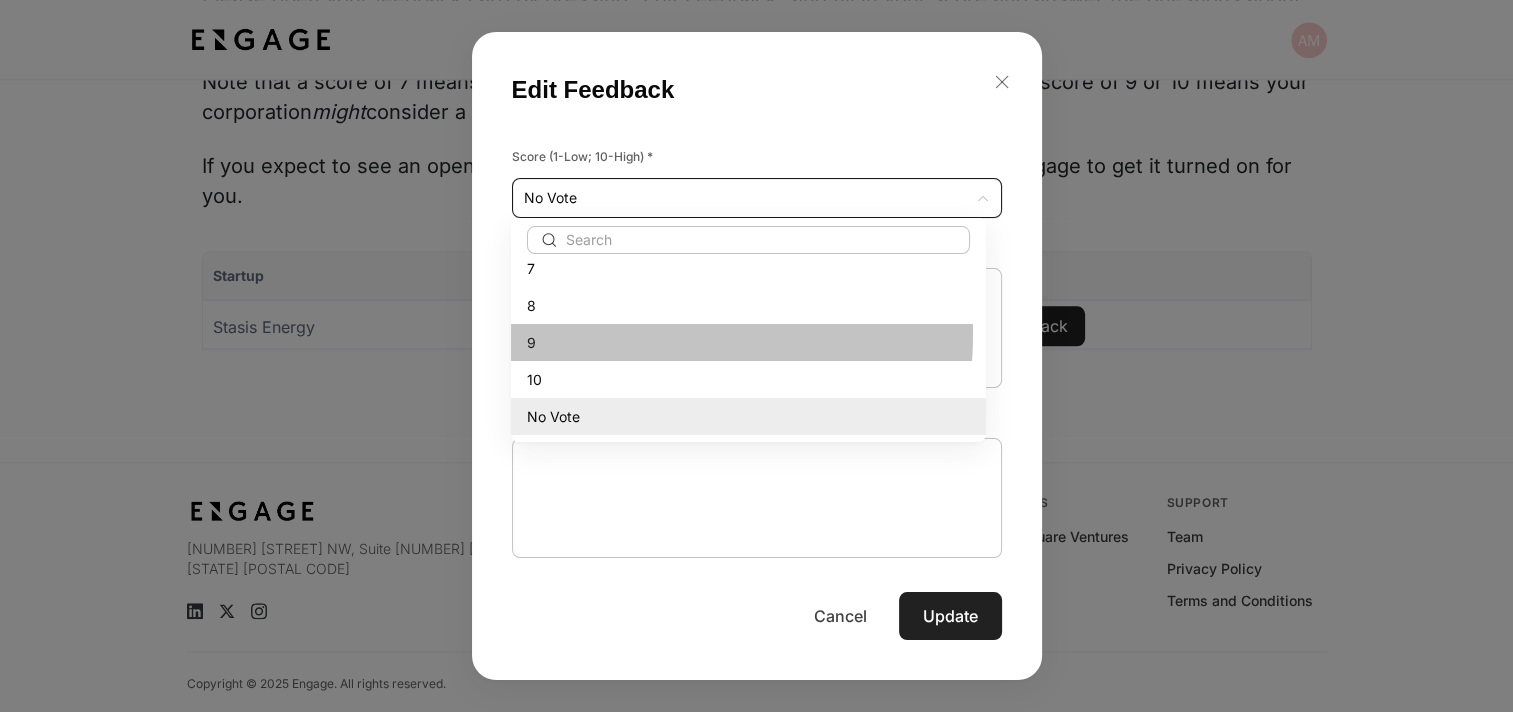 click on "9" at bounding box center (748, 342) 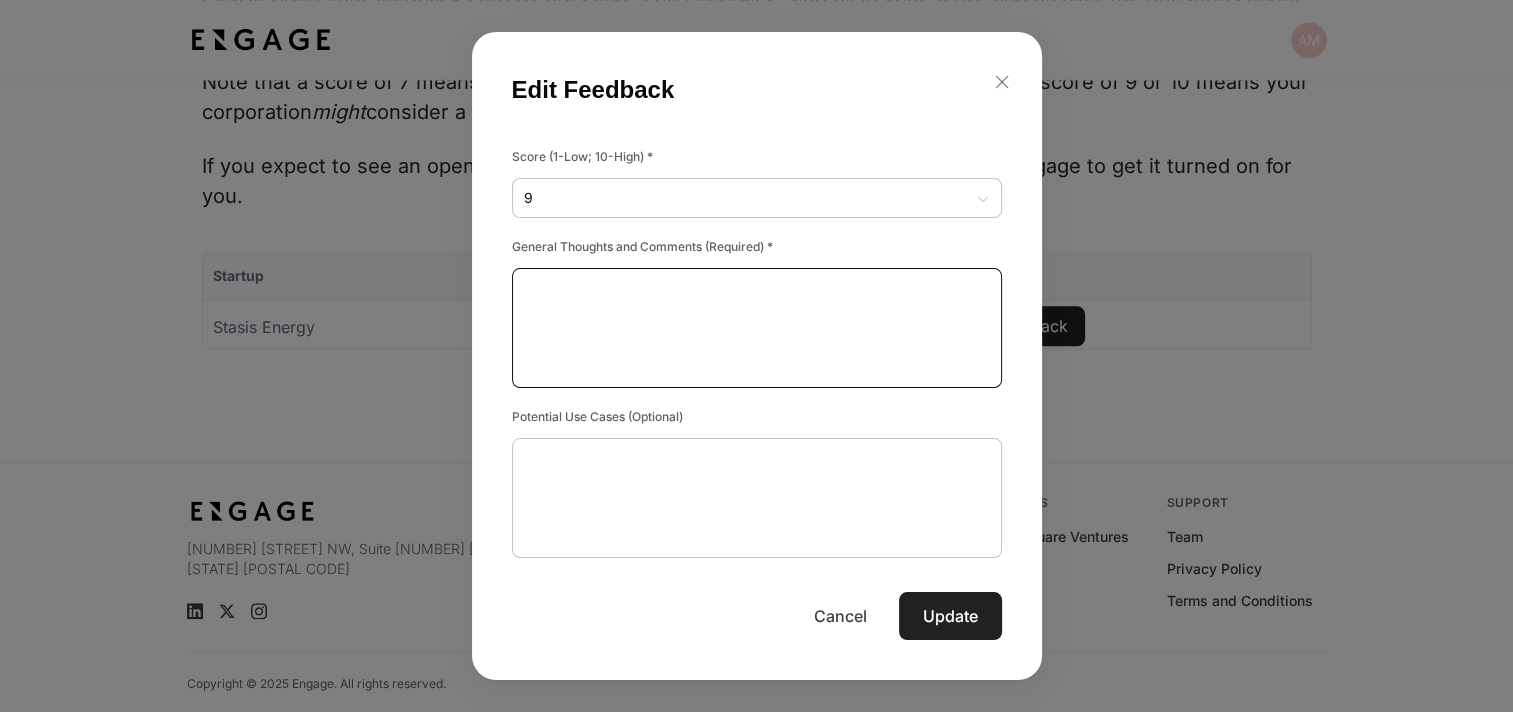 click at bounding box center [757, 328] 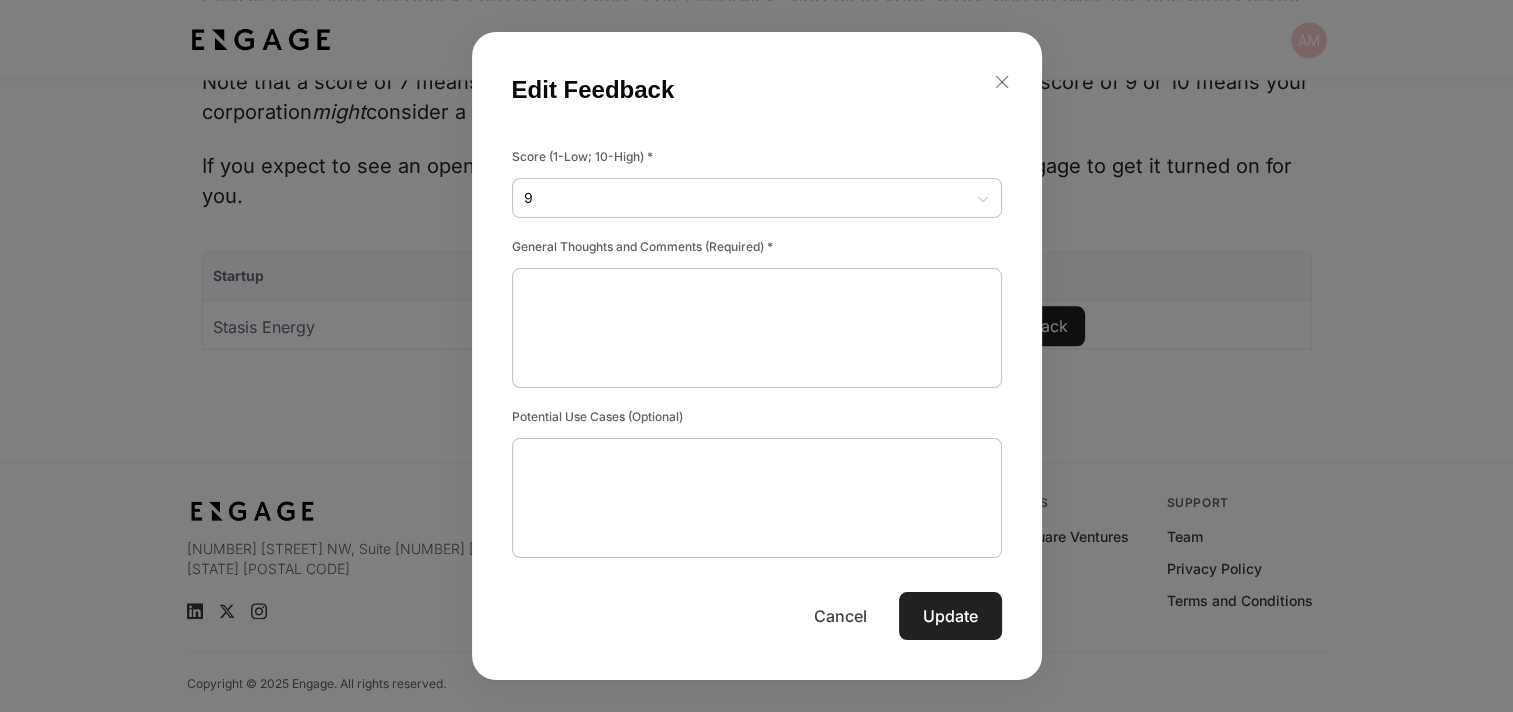 click on "General Thoughts and Comments (Required) *" at bounding box center (757, 247) 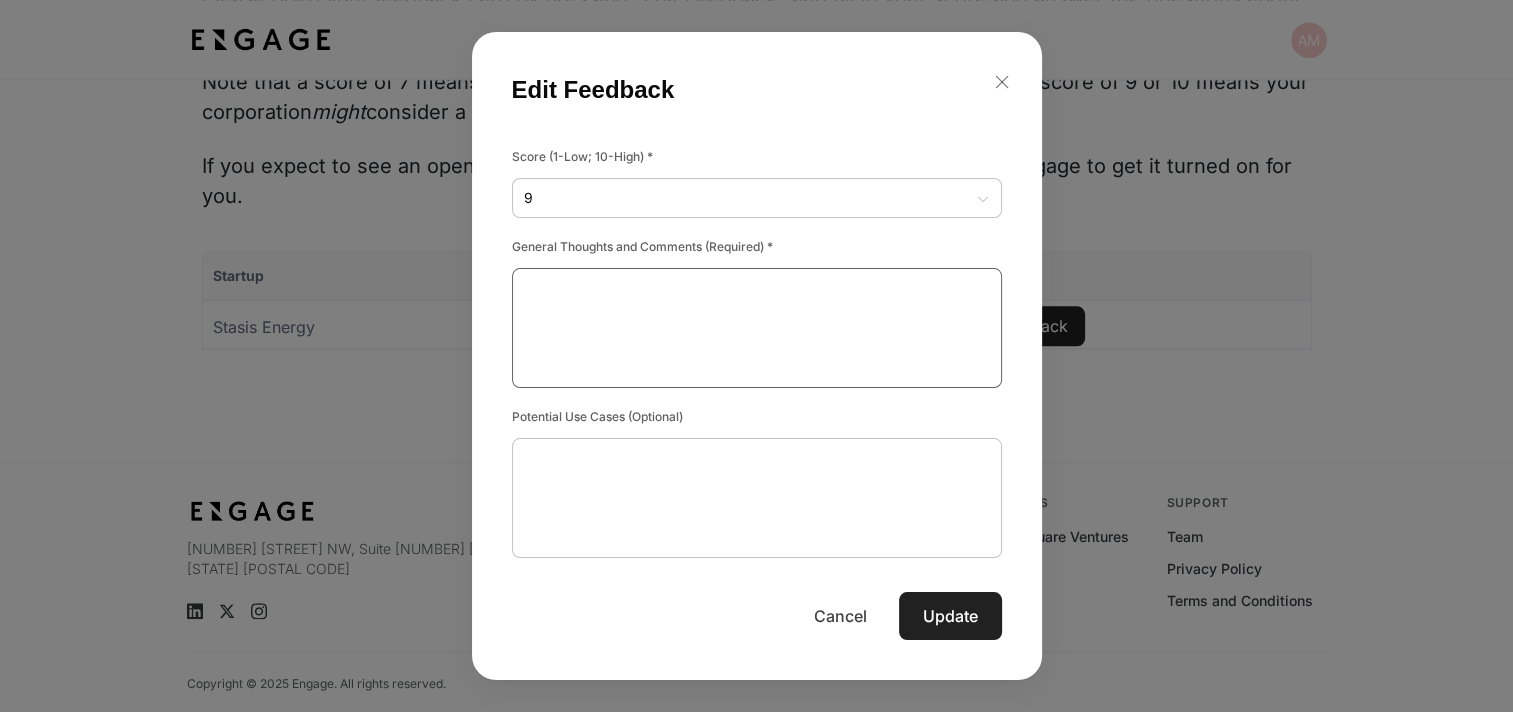 click at bounding box center (757, 328) 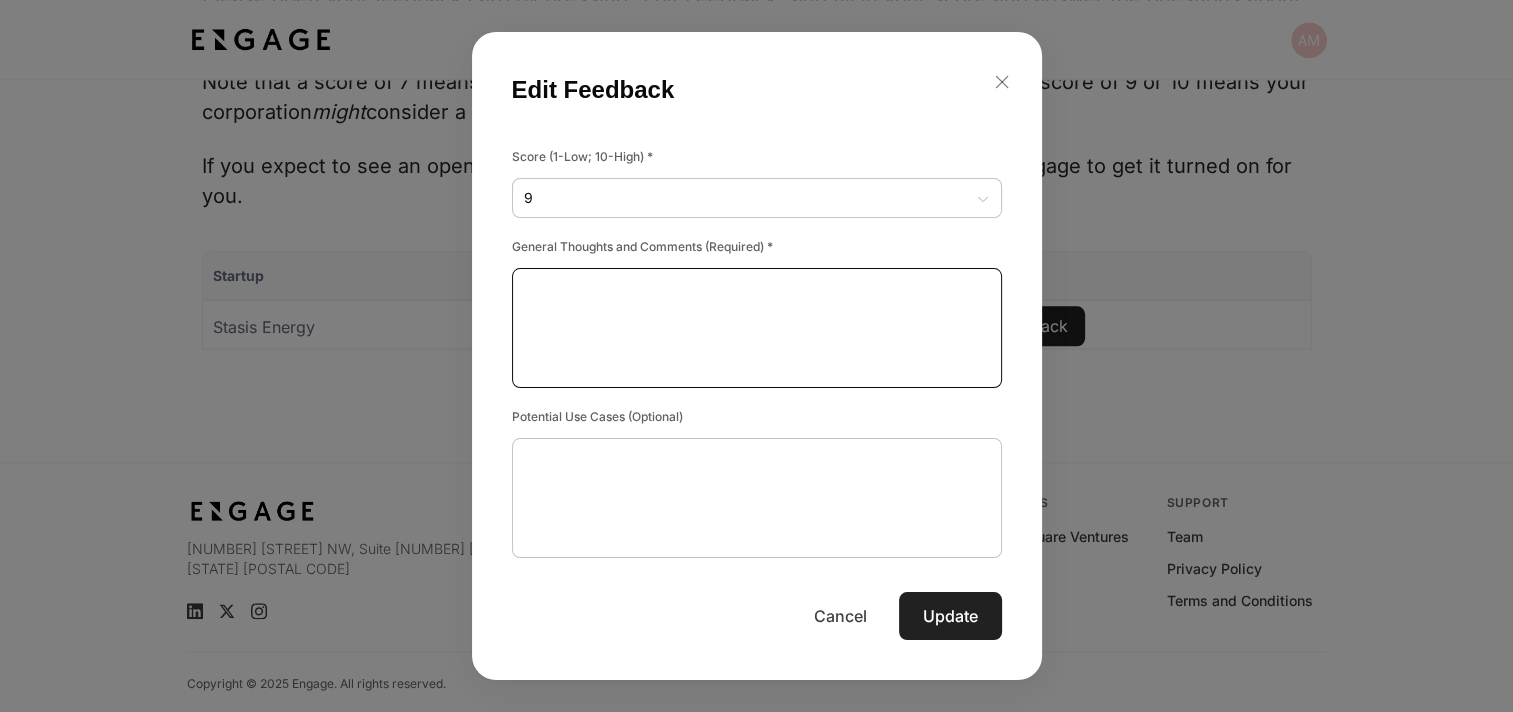 click on "General Thoughts and Comments (Required) *" at bounding box center [757, 247] 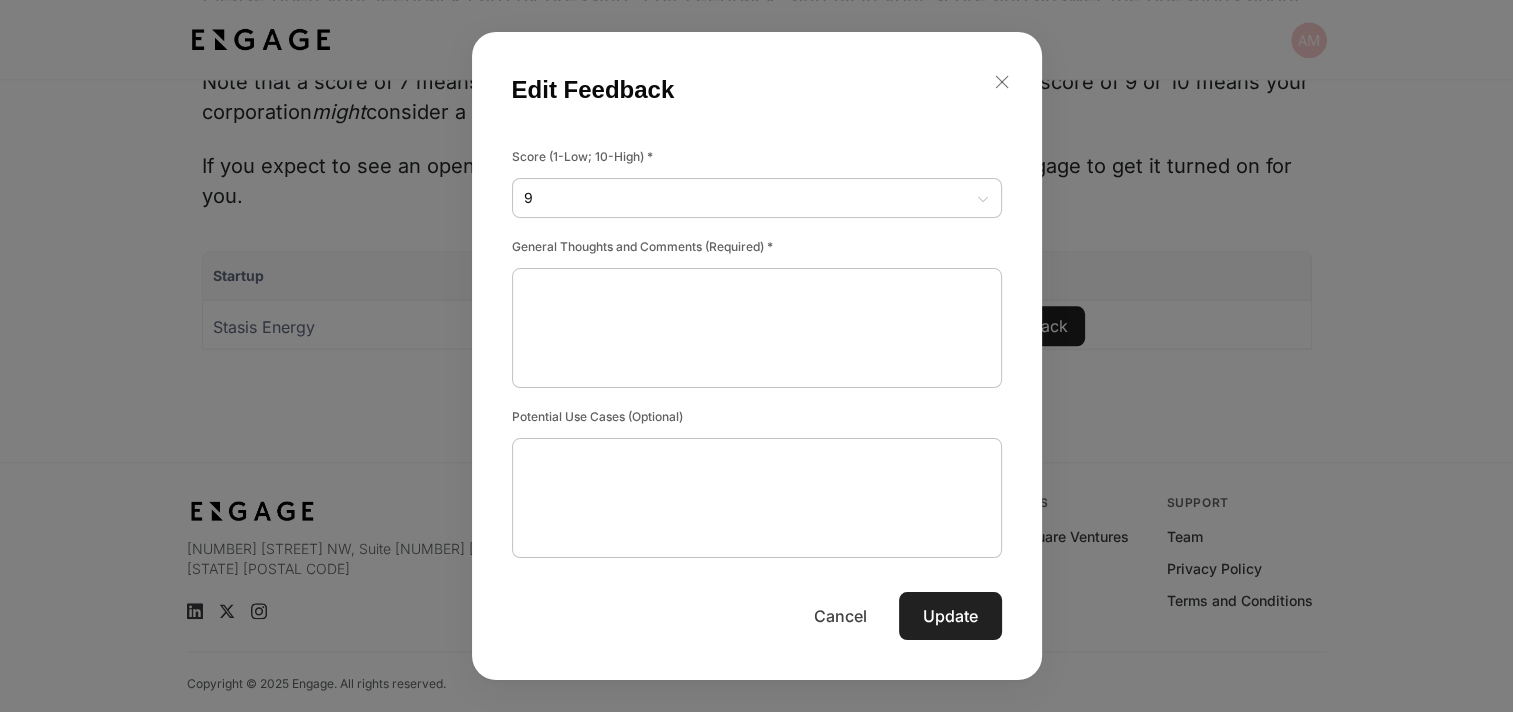 click on "General Thoughts and Comments (Required) *" at bounding box center (757, 247) 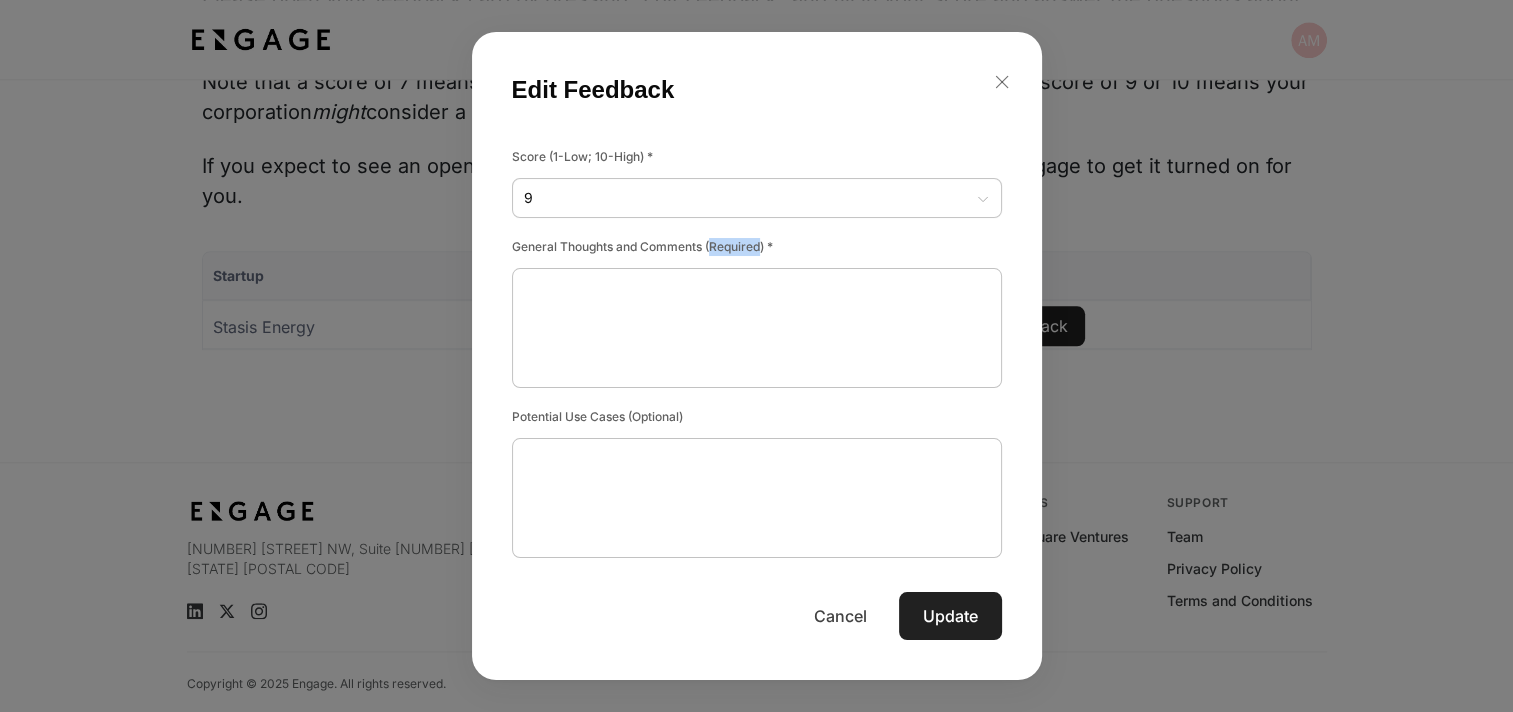 click on "General Thoughts and Comments (Required) *" at bounding box center (757, 247) 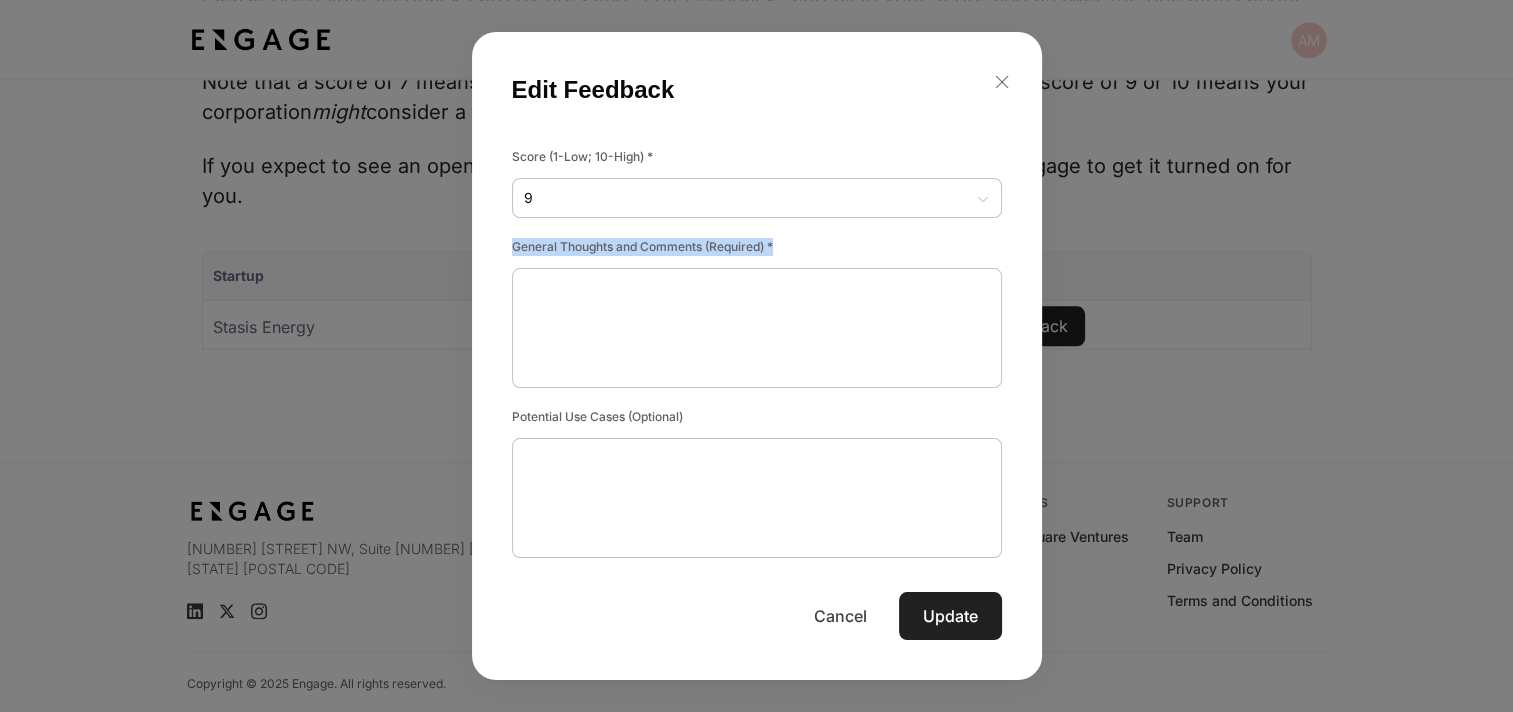 click on "General Thoughts and Comments (Required) *" at bounding box center (757, 247) 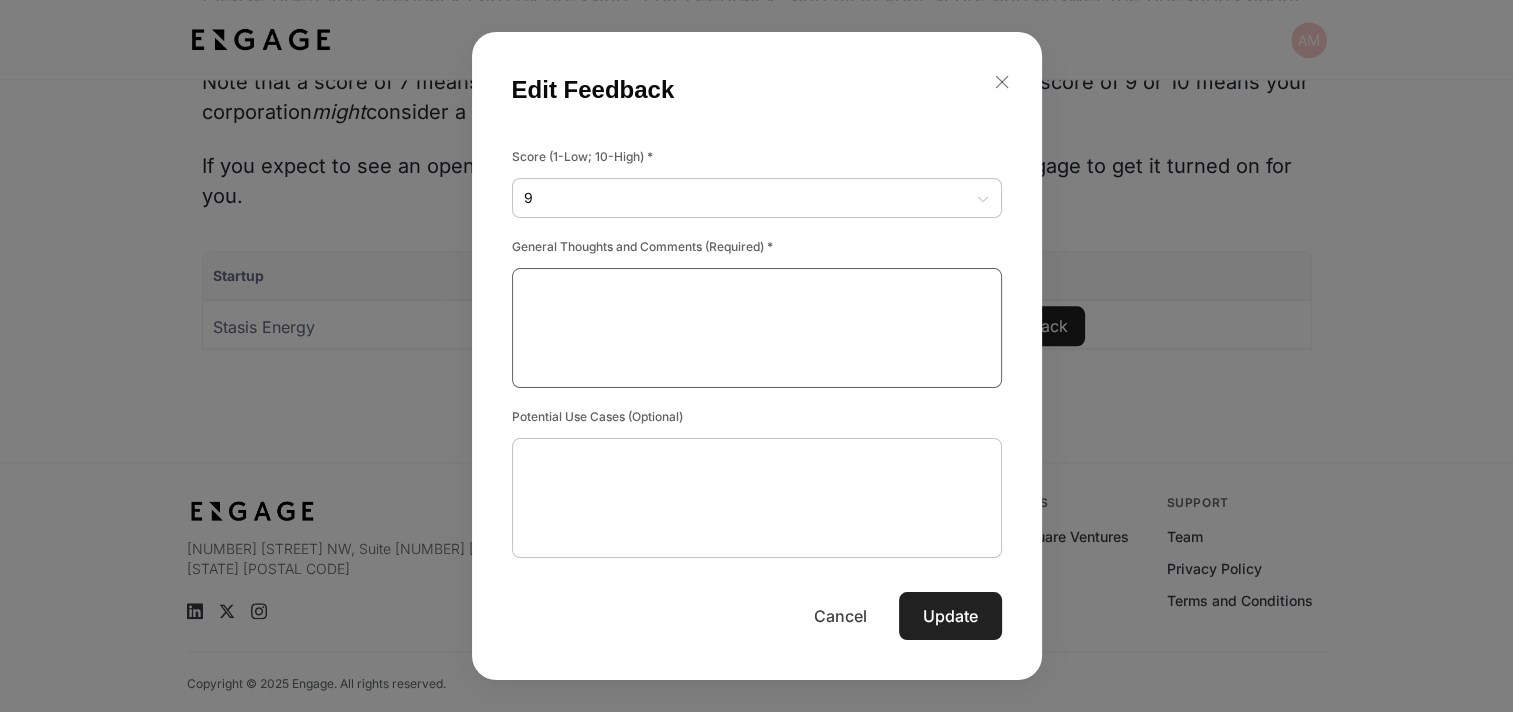 click at bounding box center (757, 328) 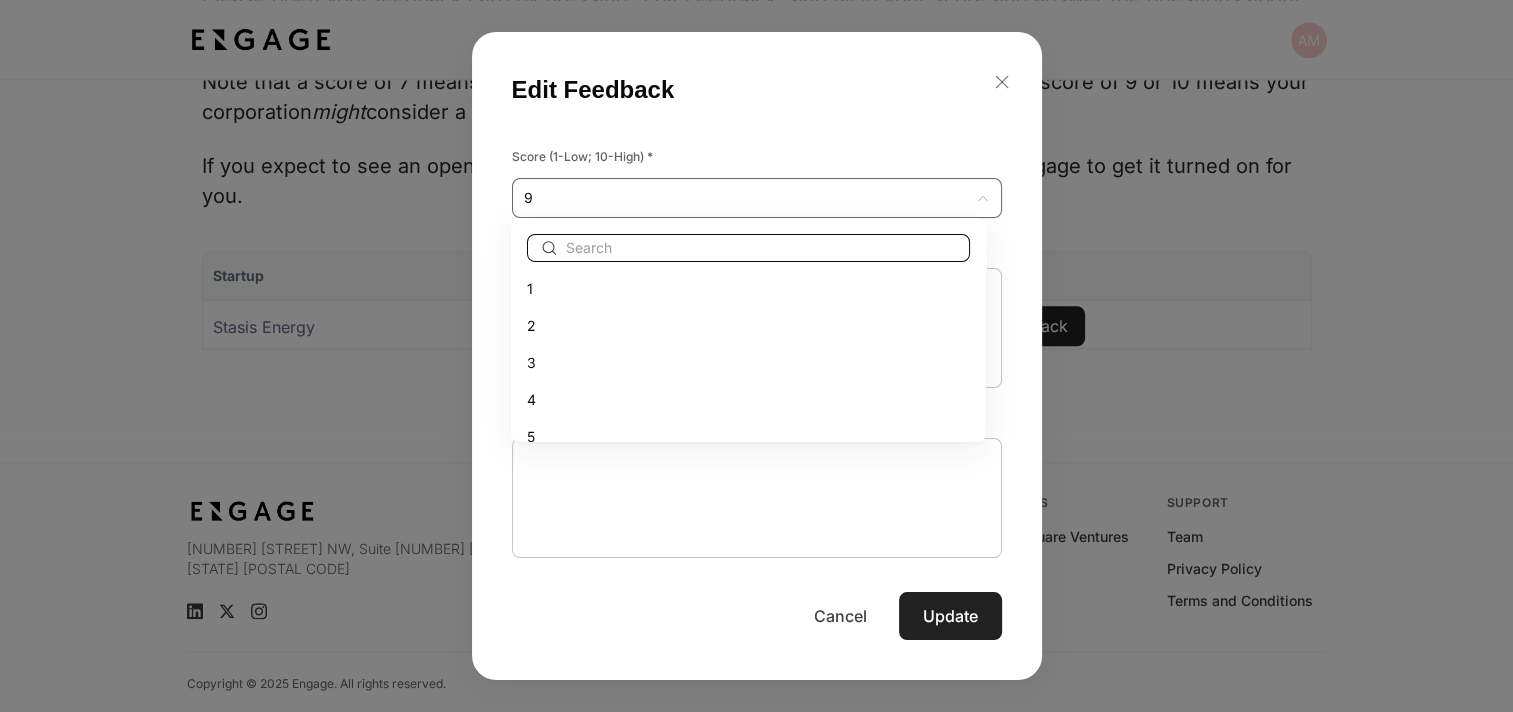 click on "Startup
Score
Actions Stasis Energy No Vote Edit Feedback
to
of
Page
of
Edit Feedback Score (1-Low; 10-High) *  [SCORE] [SCORE] ​ General Thoughts and Comments (Required) *  x ​ x ​ x ​" at bounding box center [756, 336] 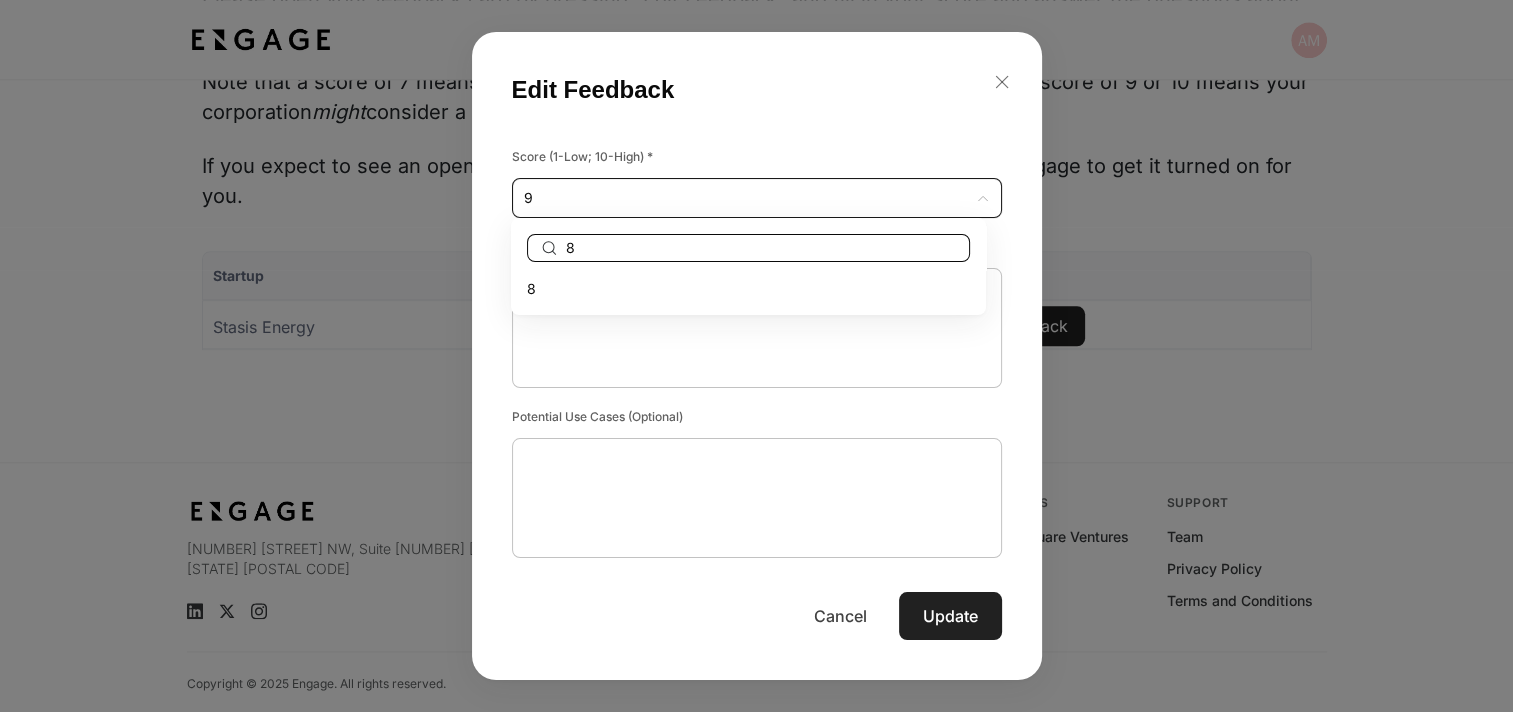 type on "8" 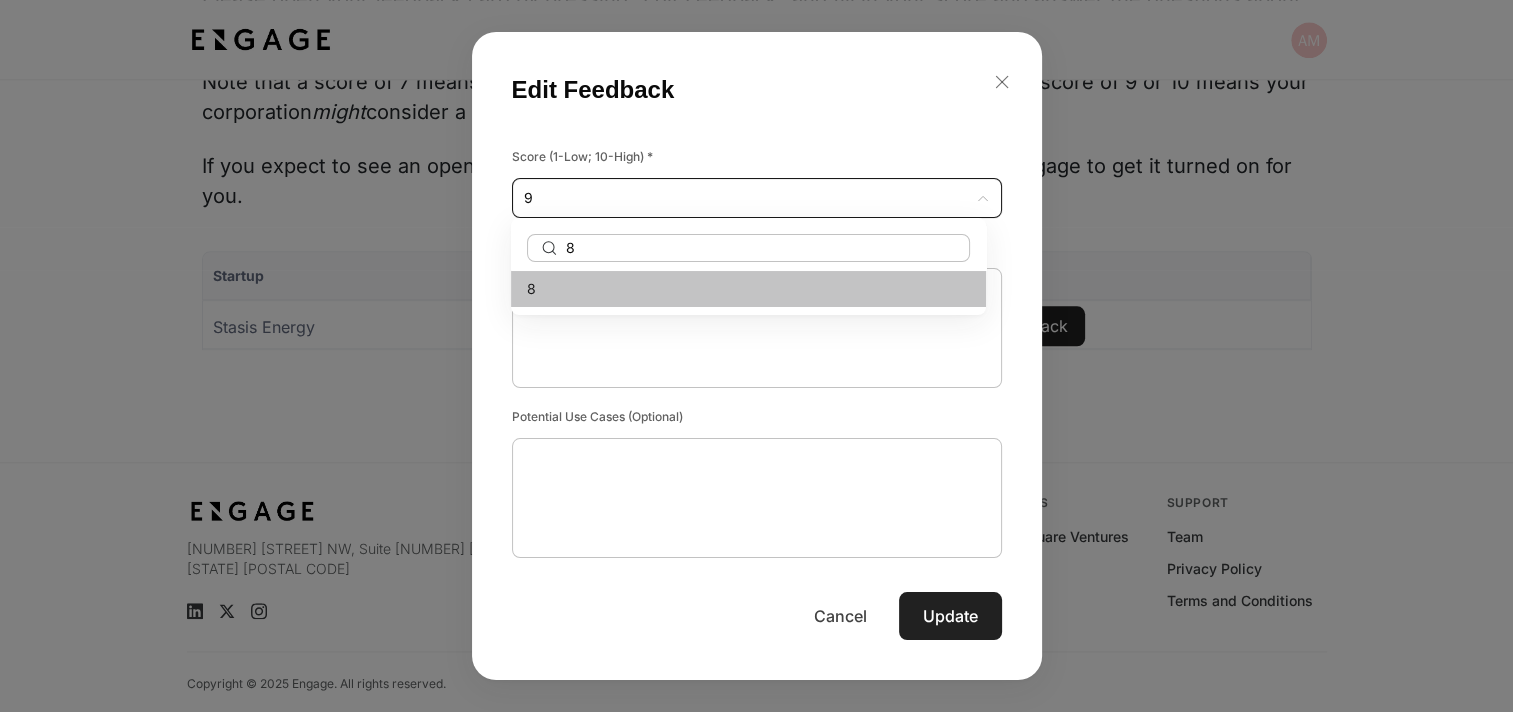 click on "8" at bounding box center [748, 288] 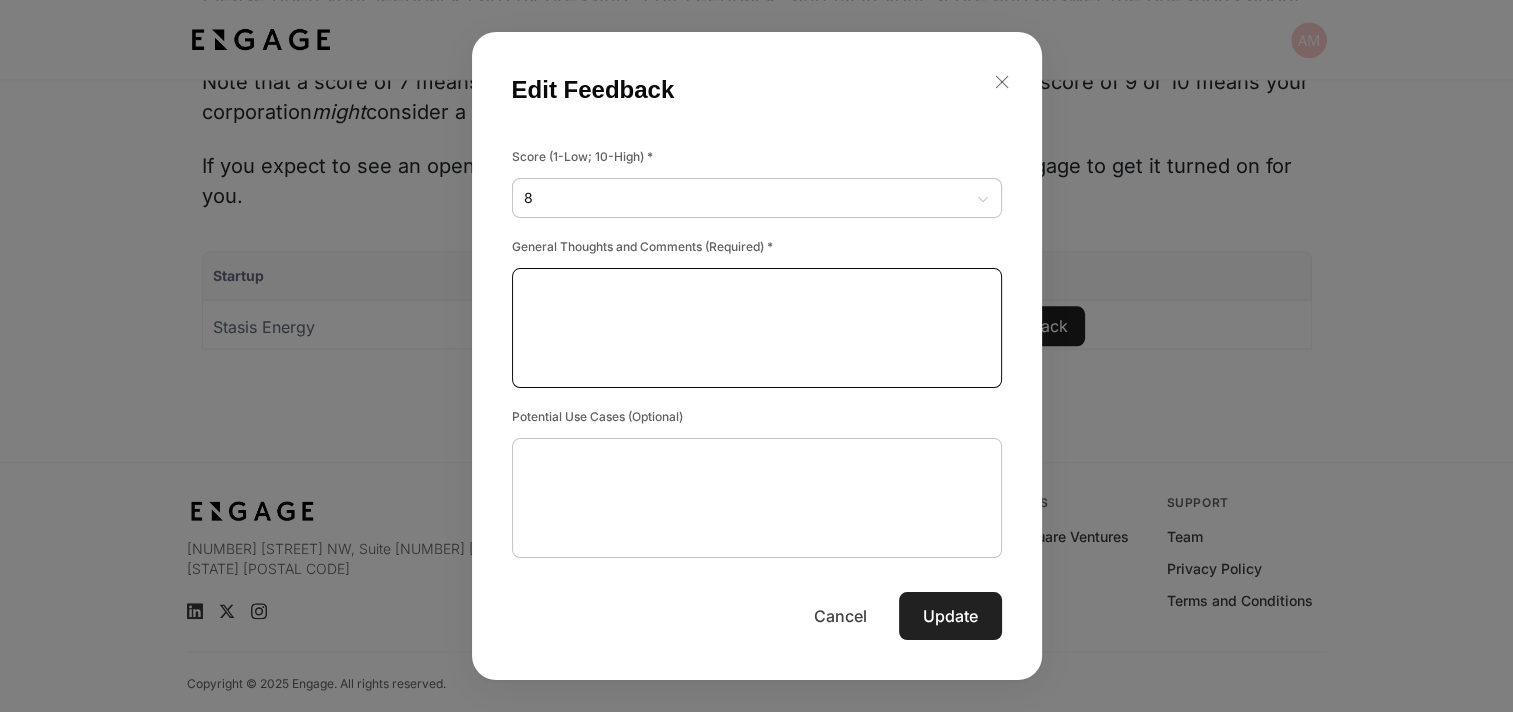 click at bounding box center (757, 328) 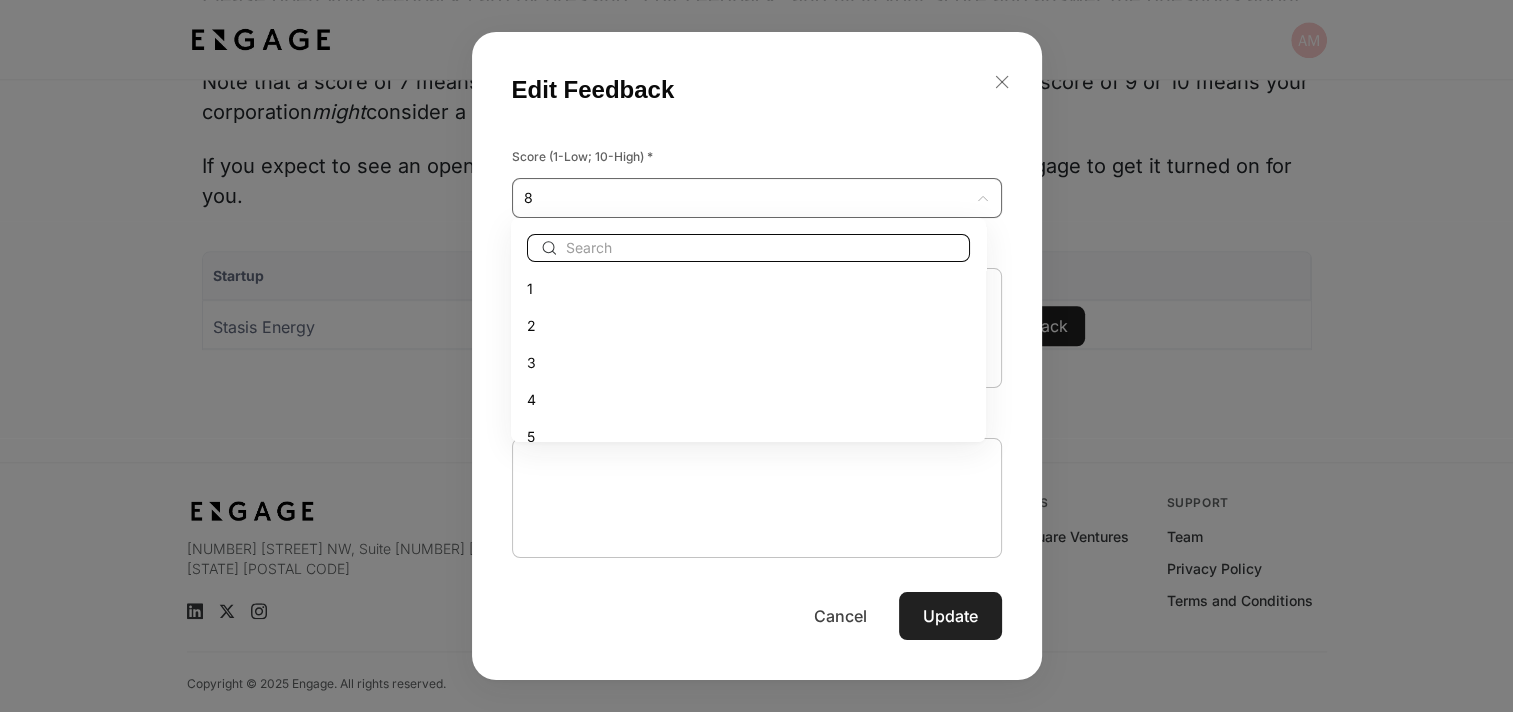 click on "Startup
Score
Actions Stasis Energy No Vote Edit Feedback
to
of
Page
of
Edit Feedback Score (1-Low; 10-High) *  [SCORE] [SCORE] ​ General Thoughts and Comments (Required) *  x ​ x ​ x ​" at bounding box center [756, 336] 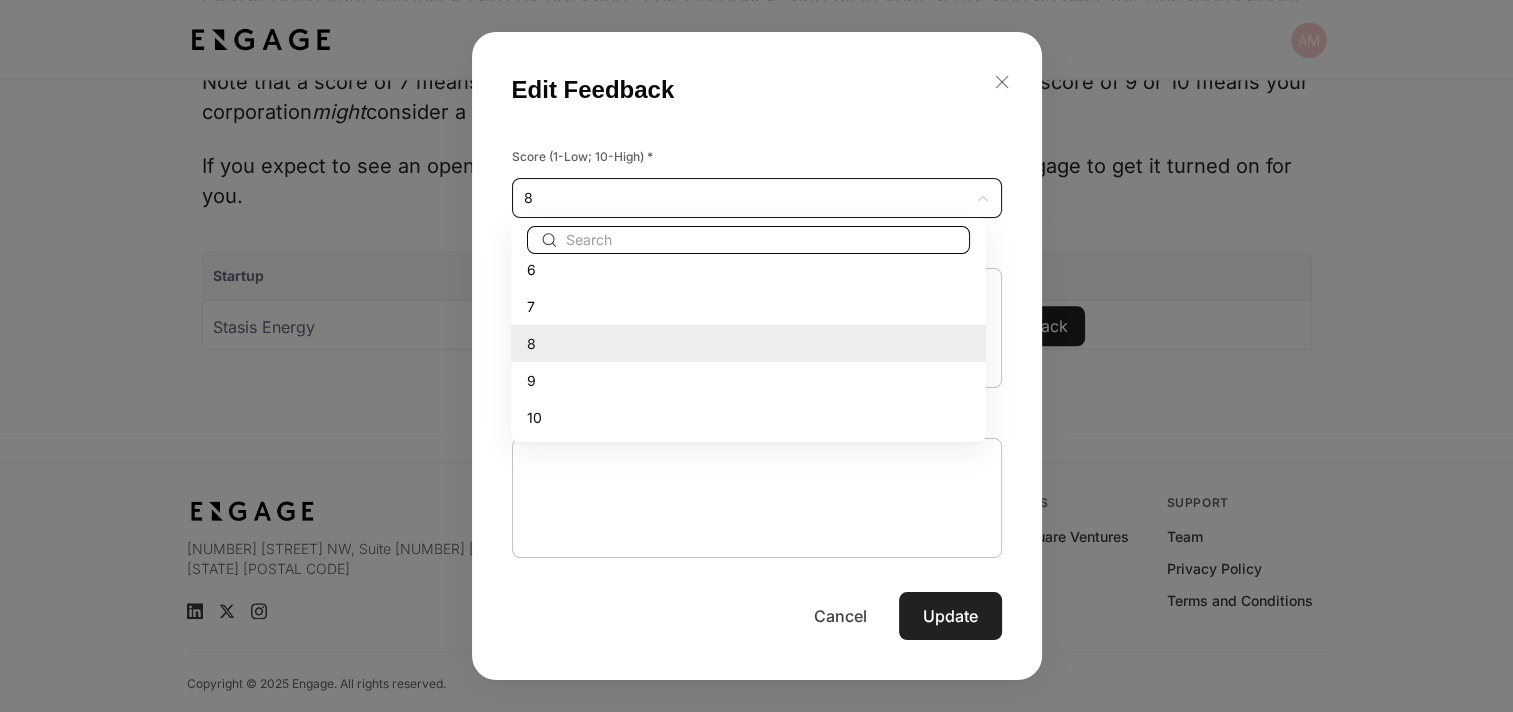 scroll, scrollTop: 206, scrollLeft: 0, axis: vertical 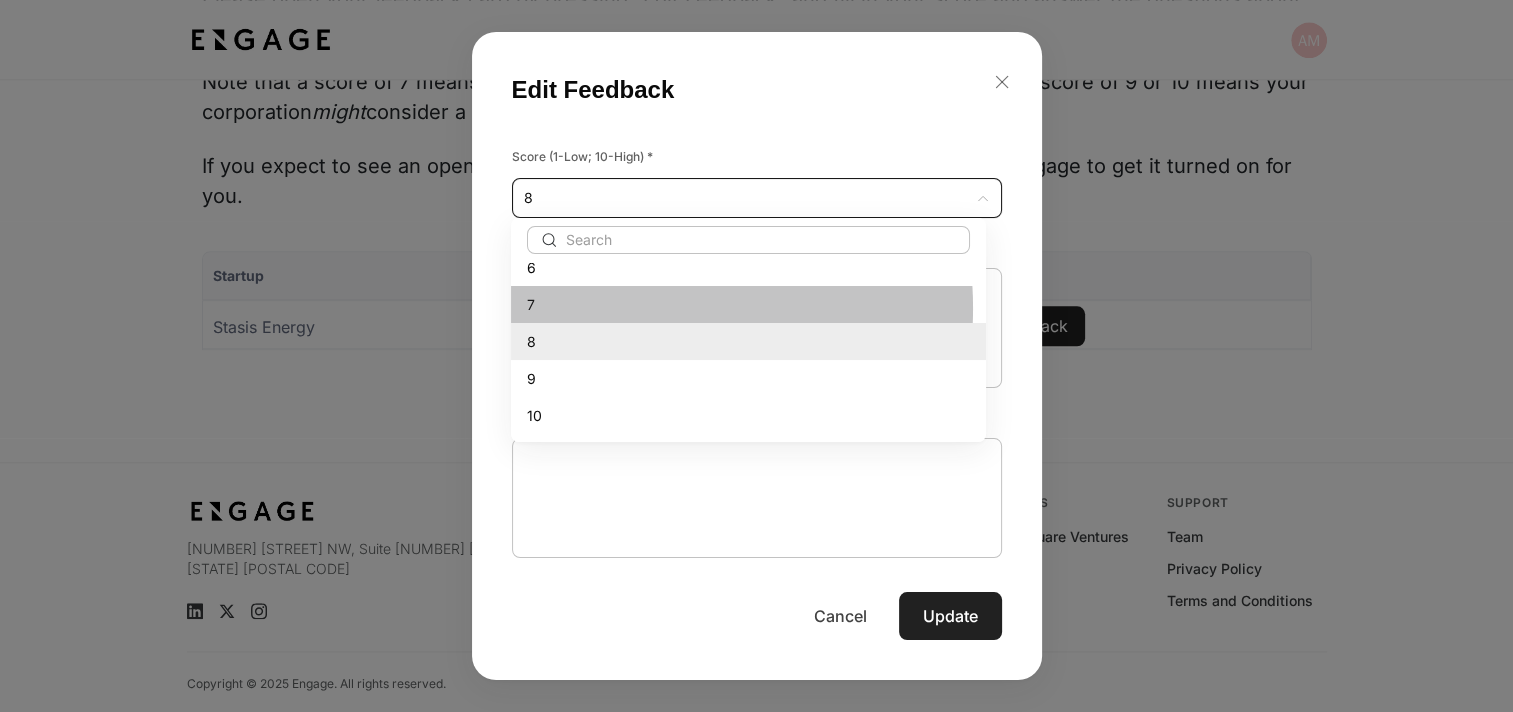 click on "7" at bounding box center (748, 304) 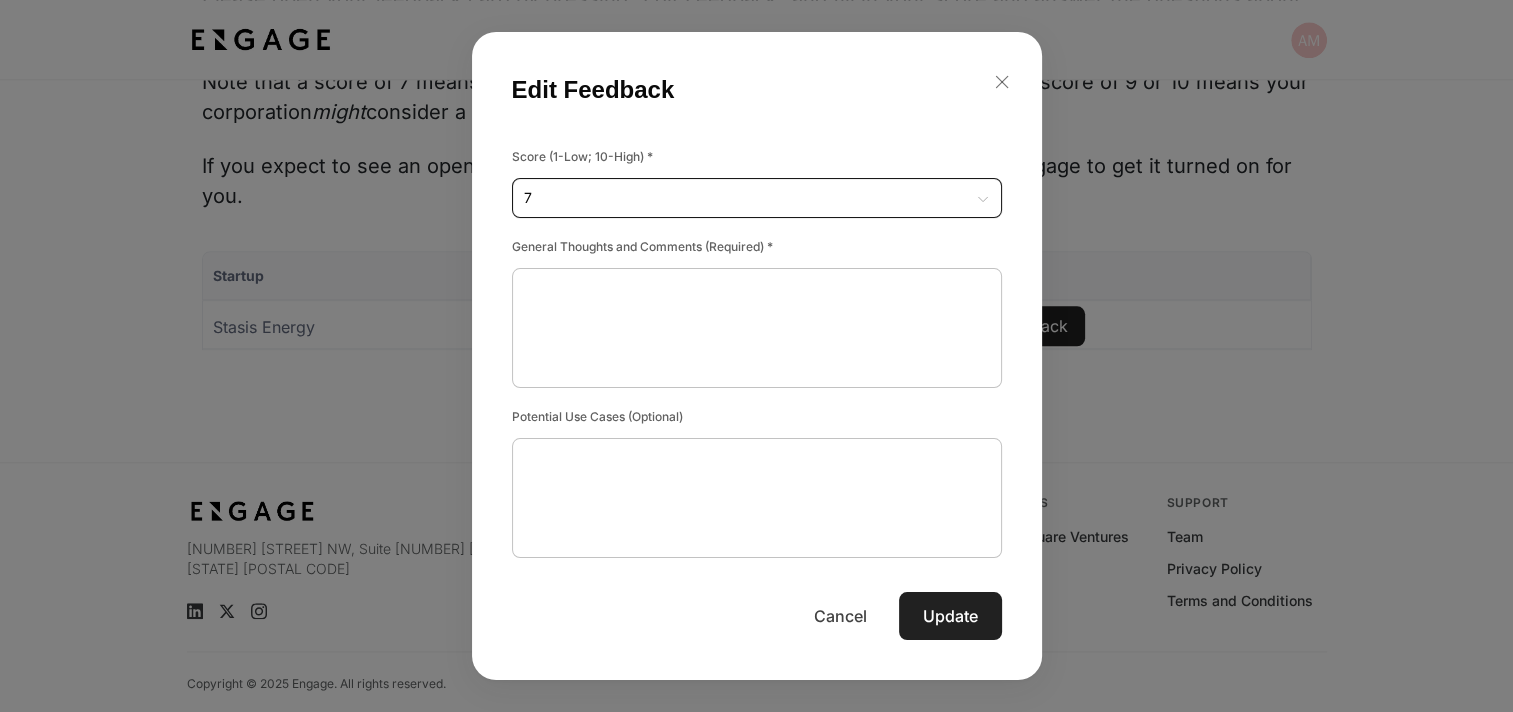 click at bounding box center (757, 328) 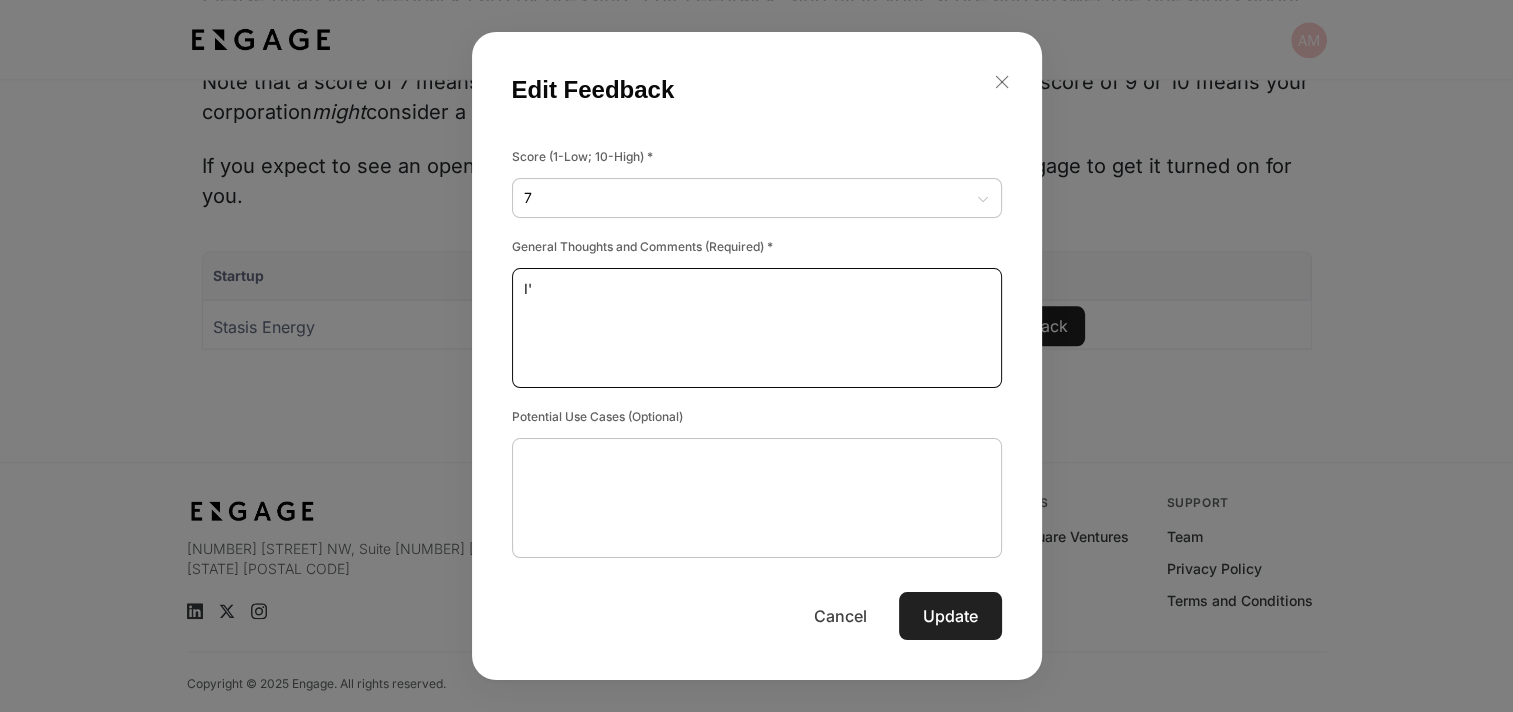 type on "I" 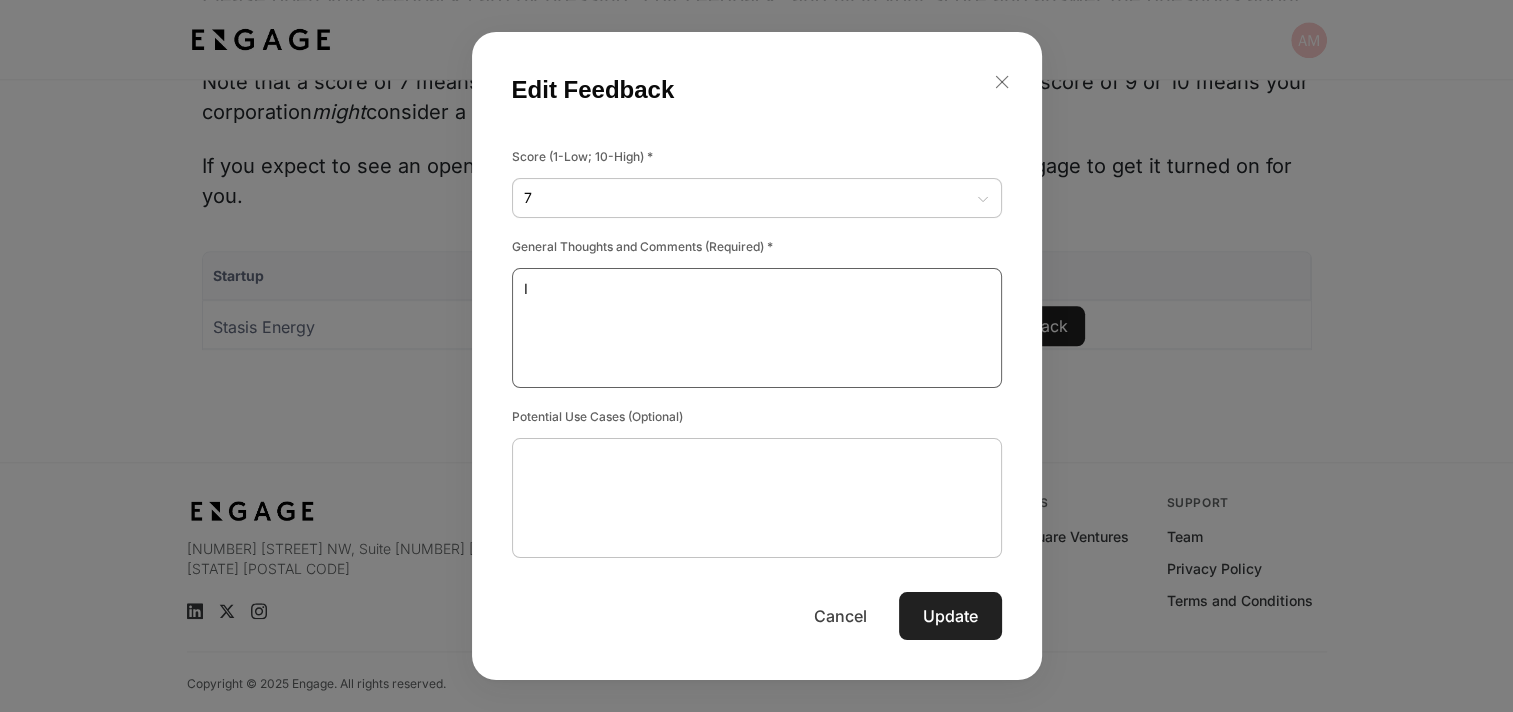 type on "I" 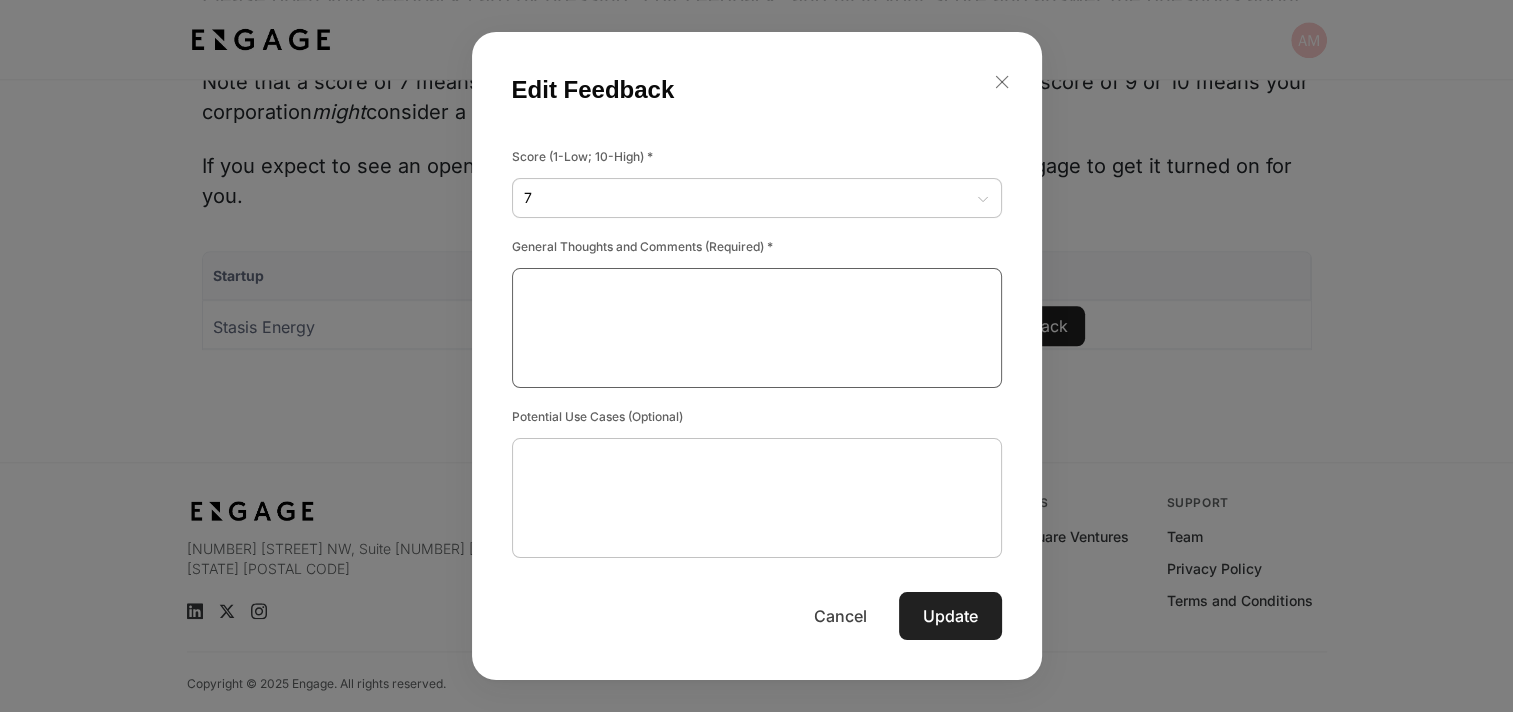 click at bounding box center [757, 328] 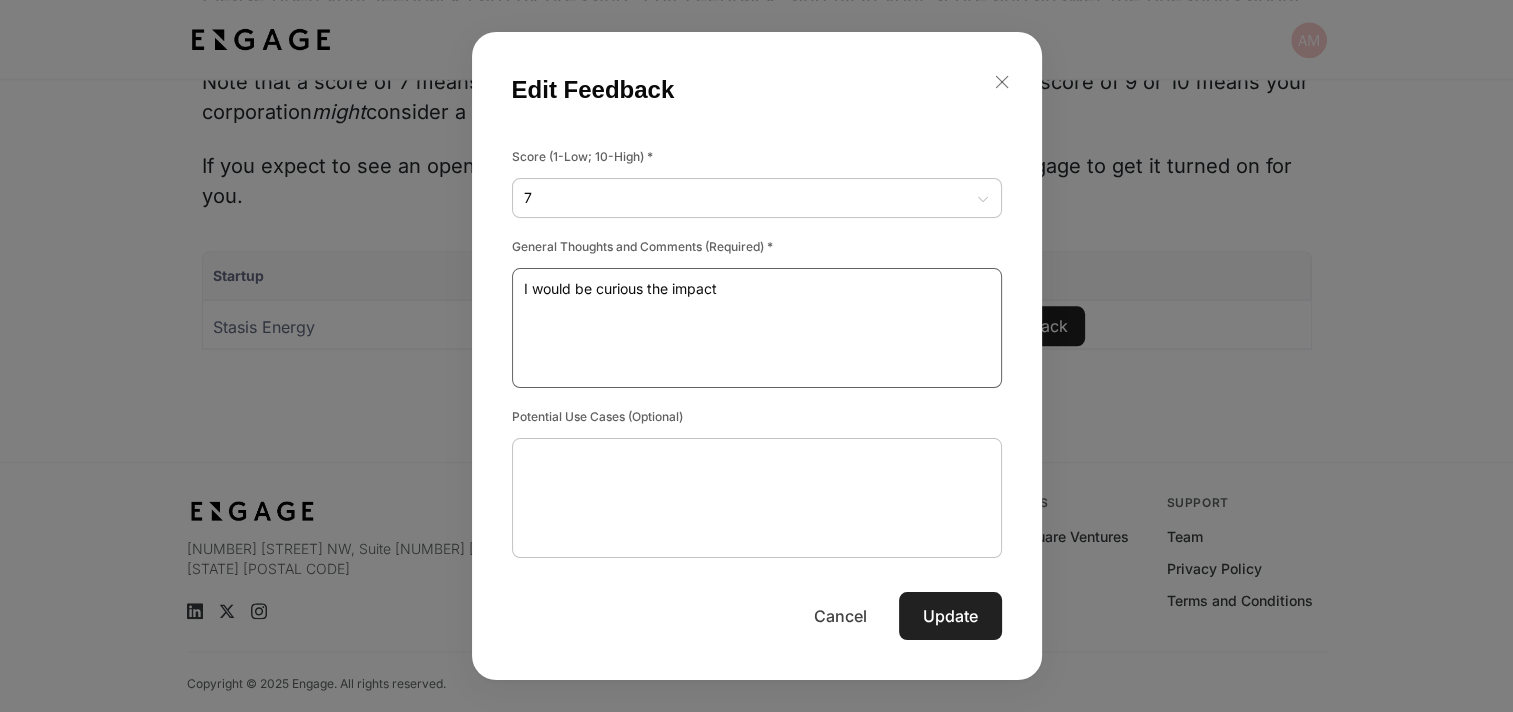 click on "I would be curious the impact" at bounding box center (757, 328) 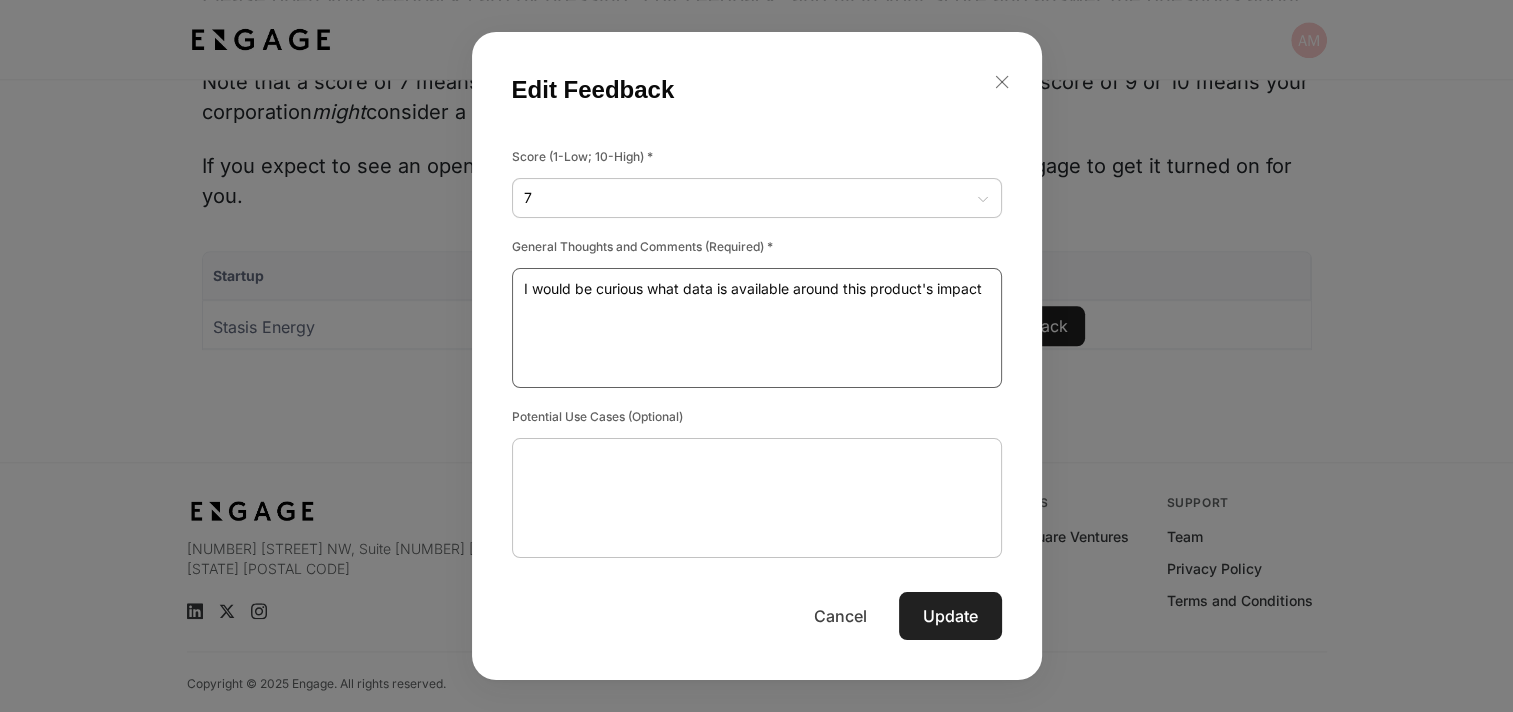 click on "I would be curious what data is available around this product's impact" at bounding box center (757, 328) 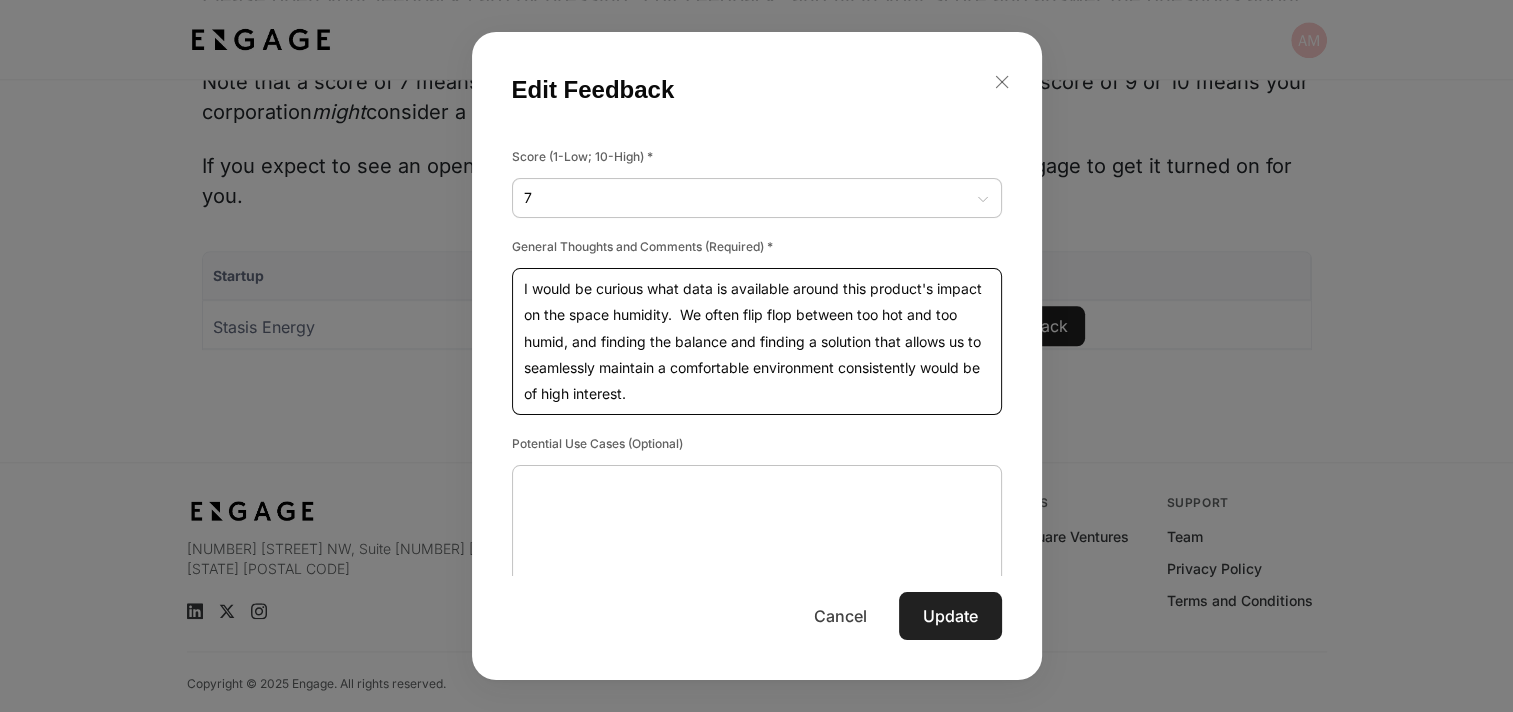 type on "I would be curious what data is available around this product's impact on the space humidity.  We often flip flop between too hot and too humid, and finding the balance and finding a solution that allows us to seamlessly maintain a comfortable environment consistently would be of high interest." 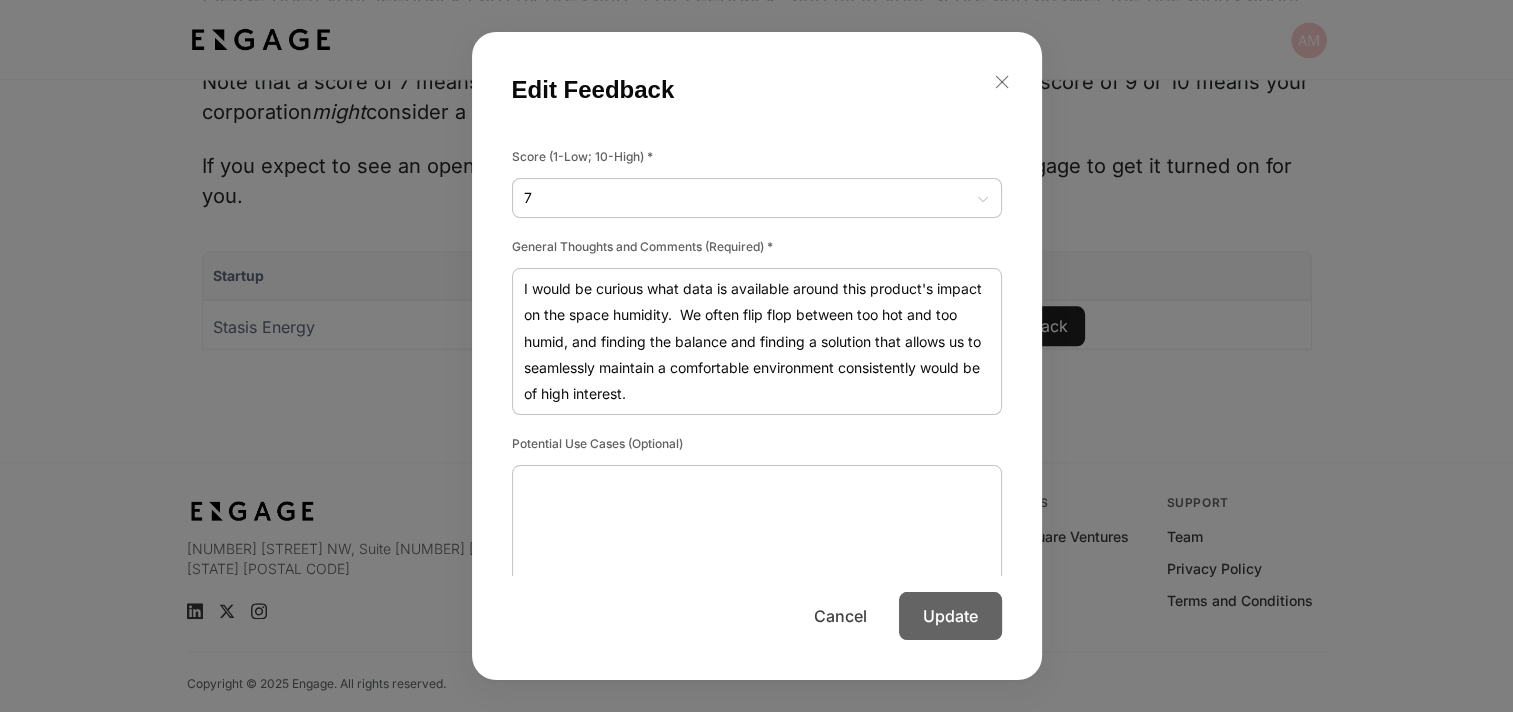 click on "Update" at bounding box center [950, 616] 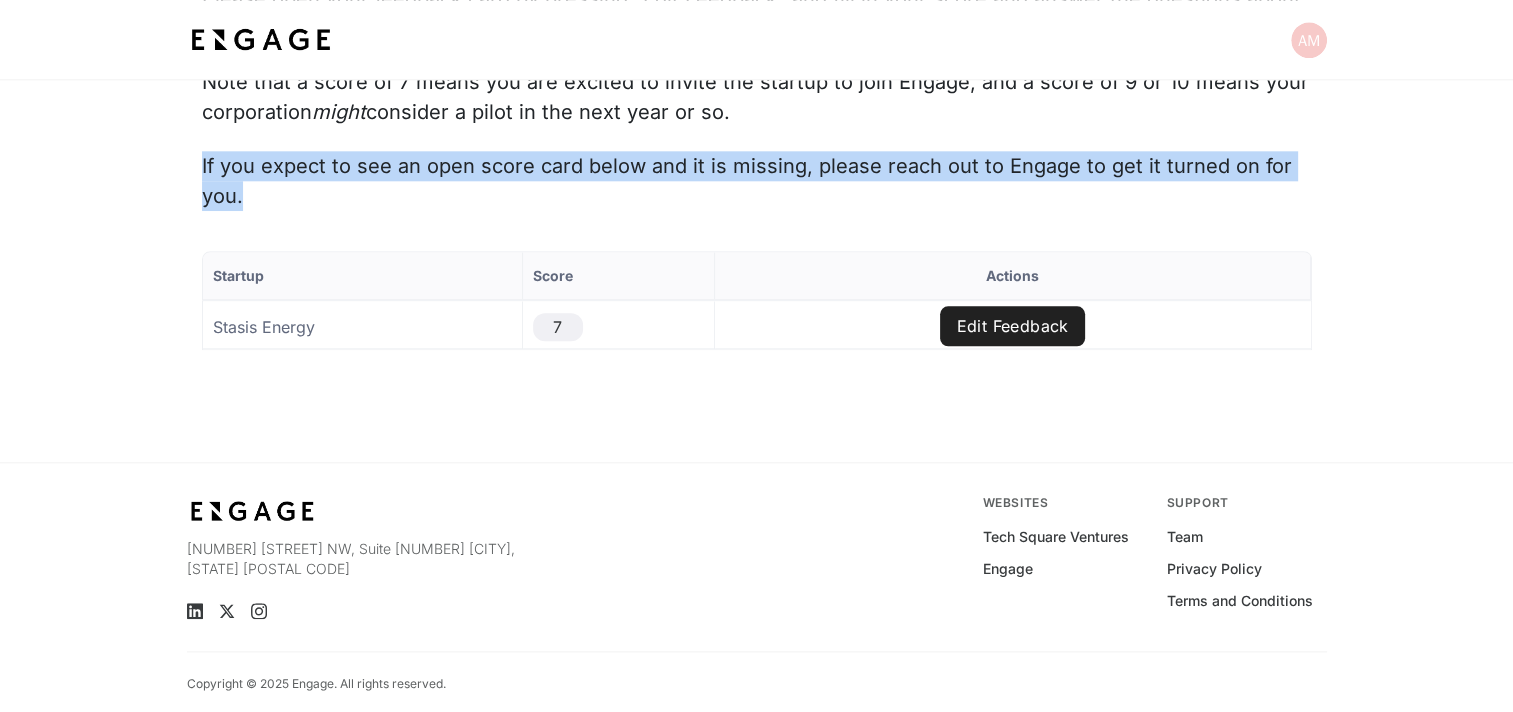 drag, startPoint x: 203, startPoint y: 158, endPoint x: 234, endPoint y: 220, distance: 69.31811 